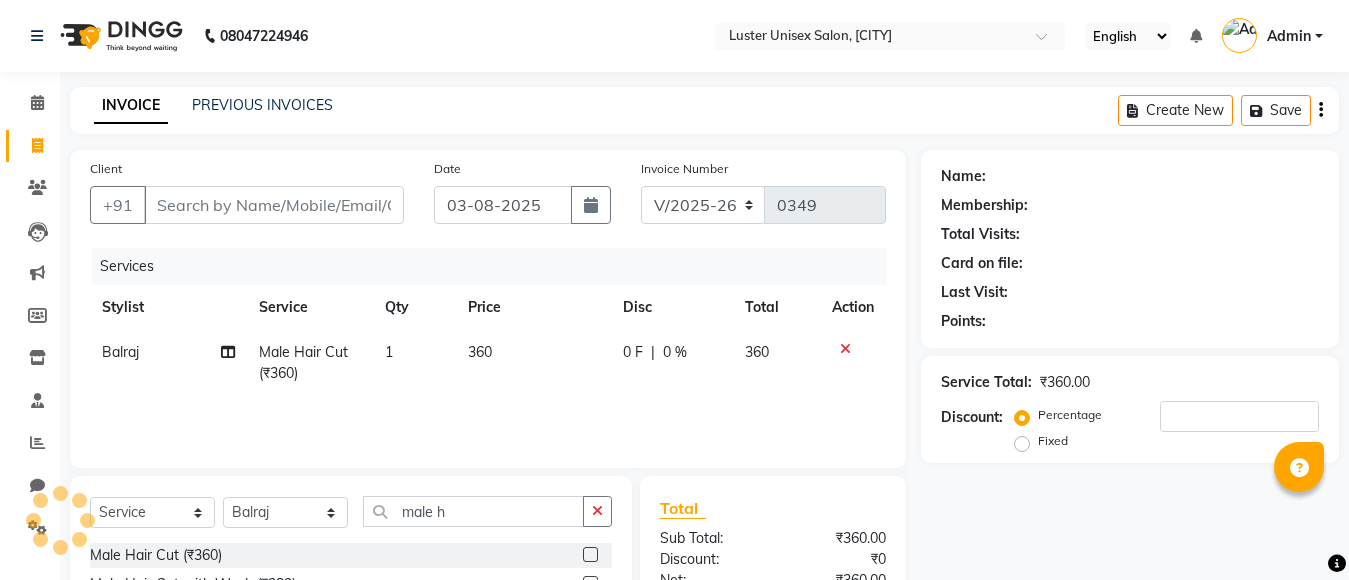 select on "7467" 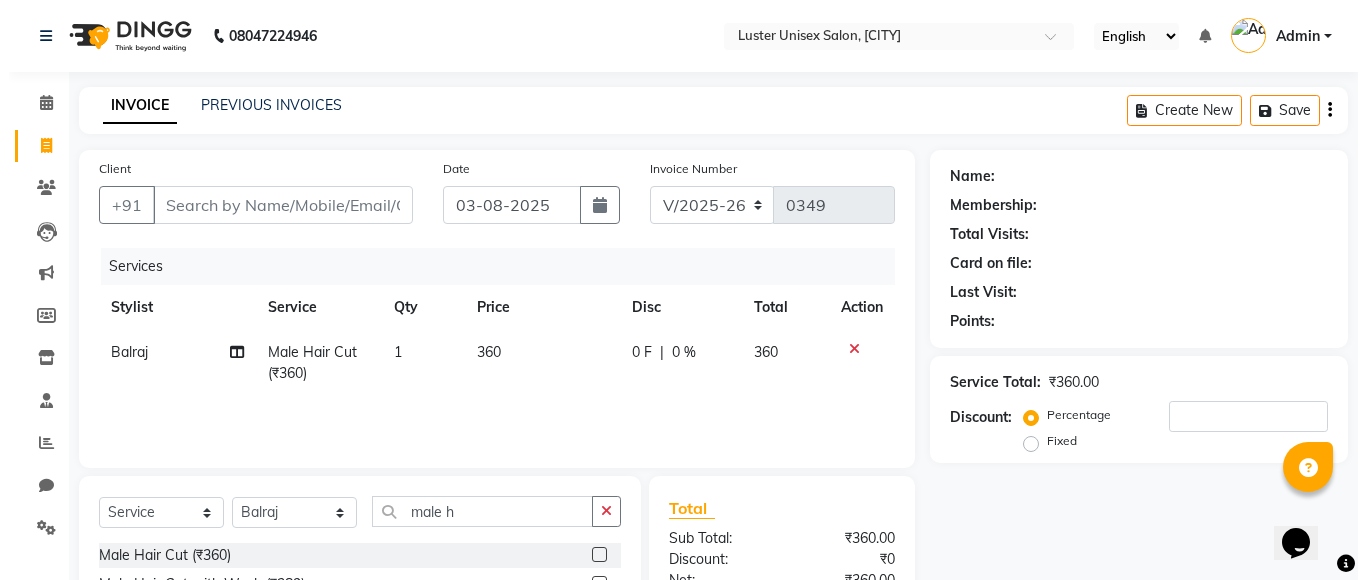 scroll, scrollTop: 0, scrollLeft: 0, axis: both 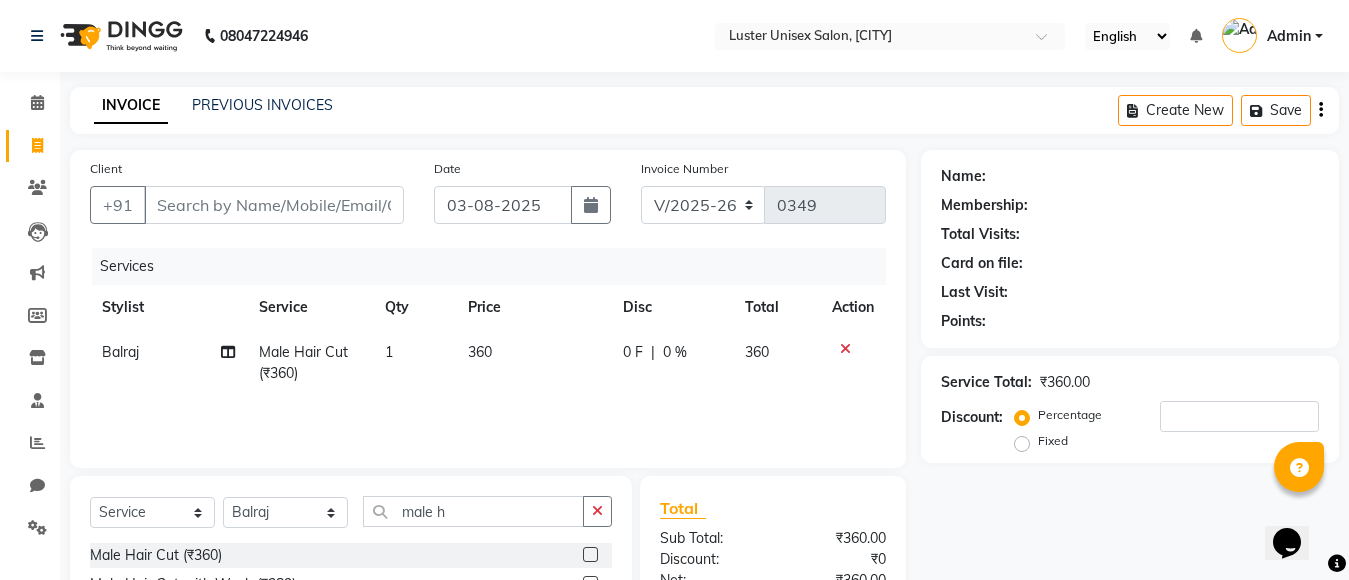 click on "Client" at bounding box center [274, 205] 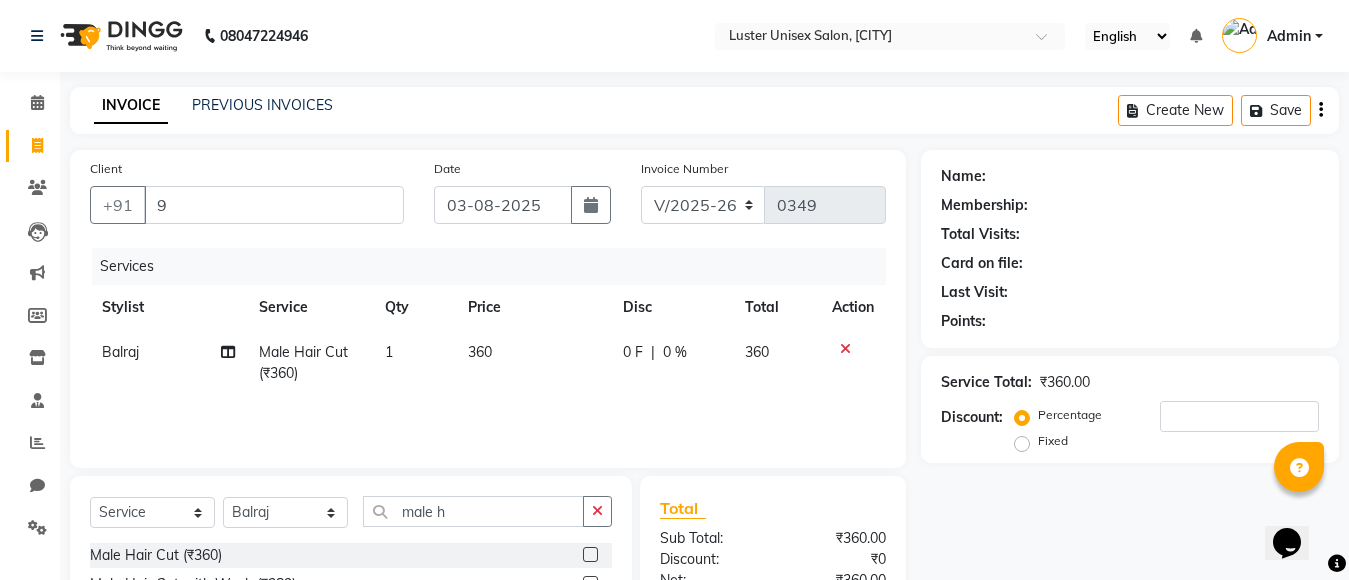 type on "0" 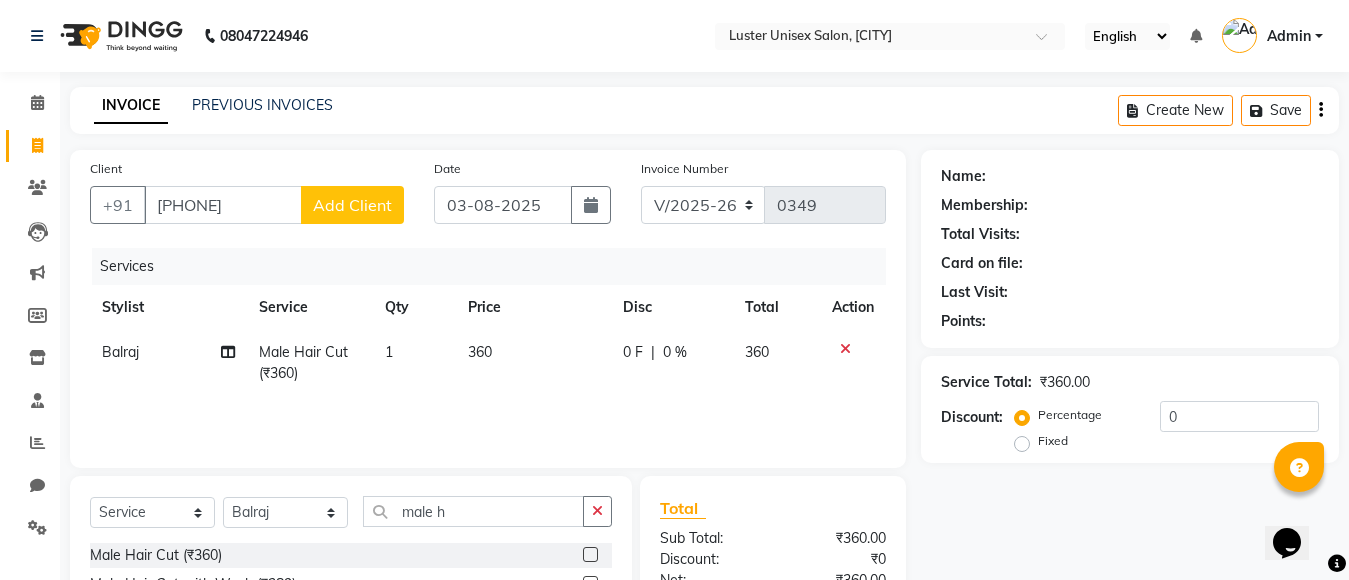 type on "[PHONE]" 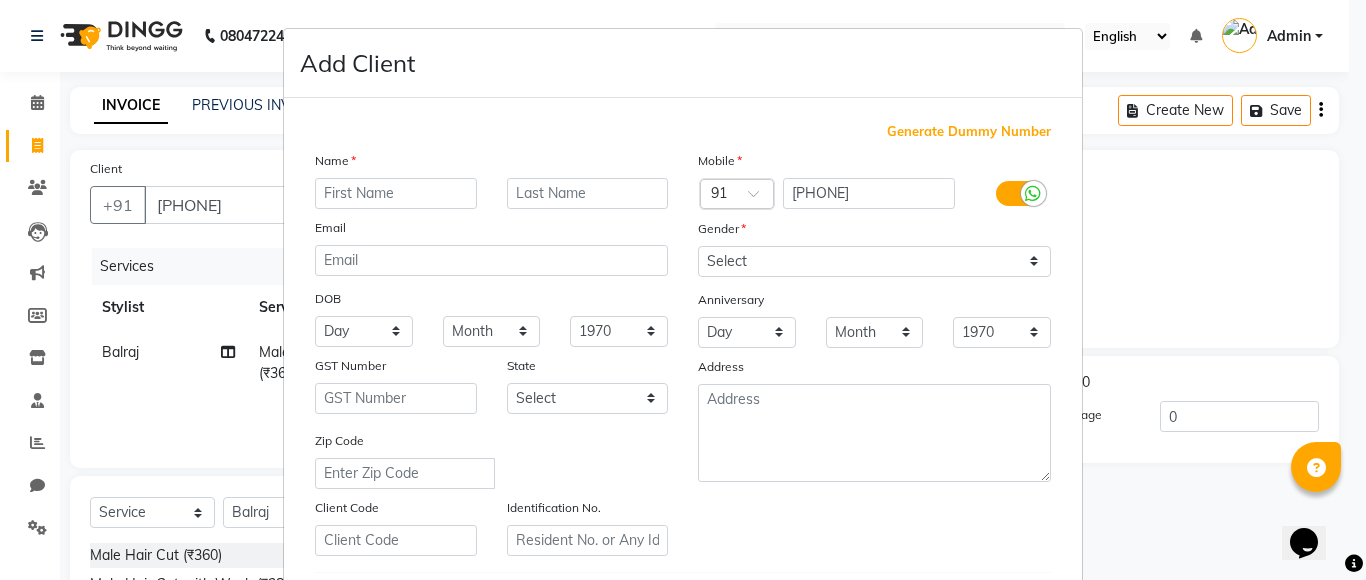 click at bounding box center [396, 193] 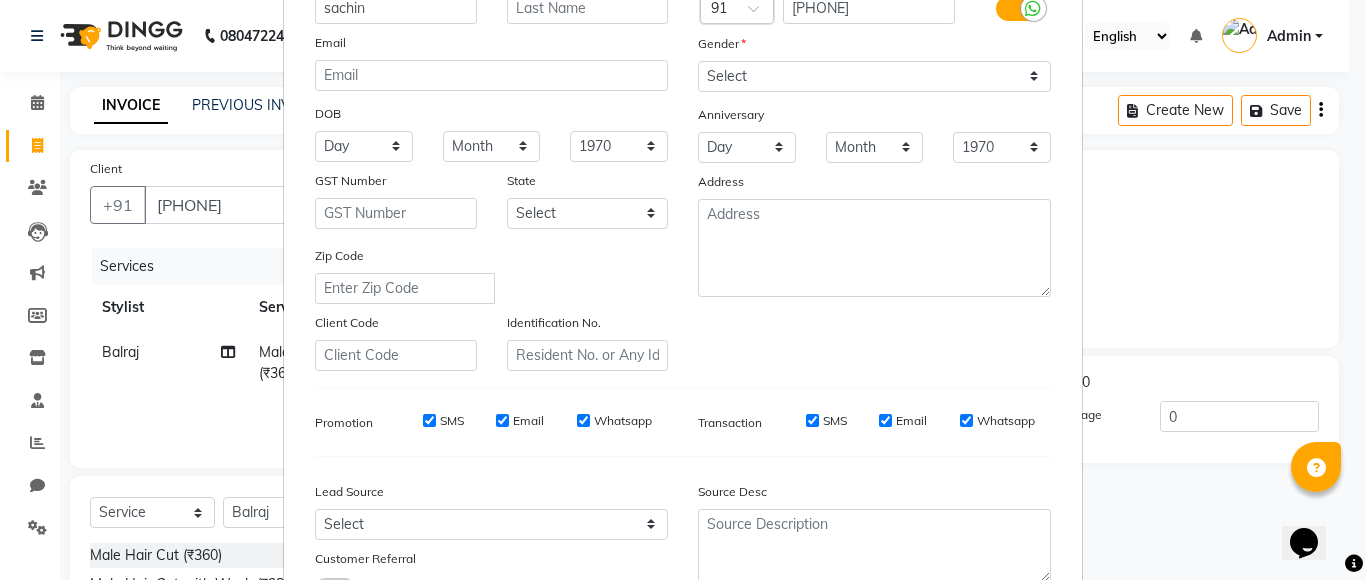 scroll, scrollTop: 343, scrollLeft: 0, axis: vertical 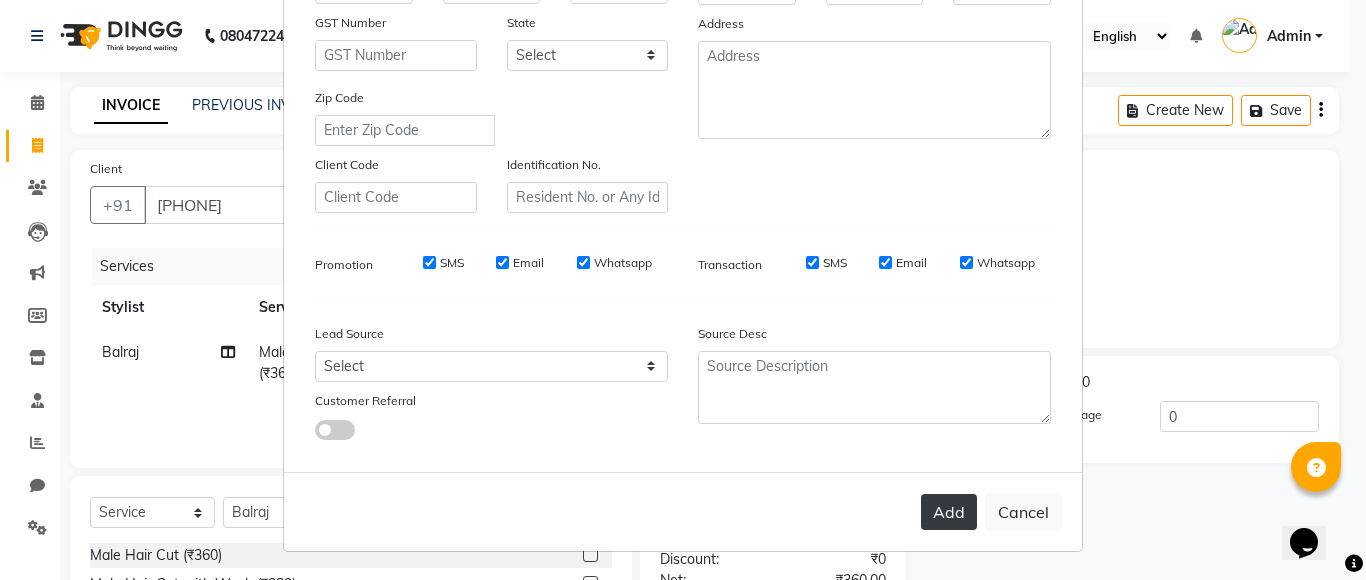 type on "sachin" 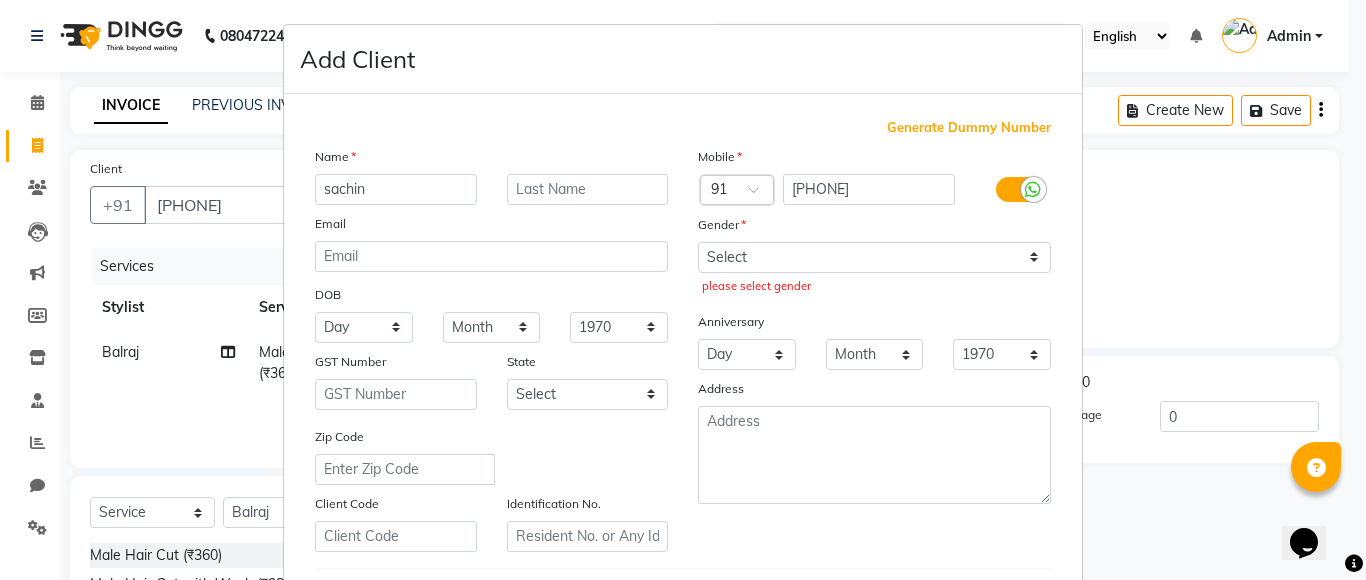scroll, scrollTop: 0, scrollLeft: 0, axis: both 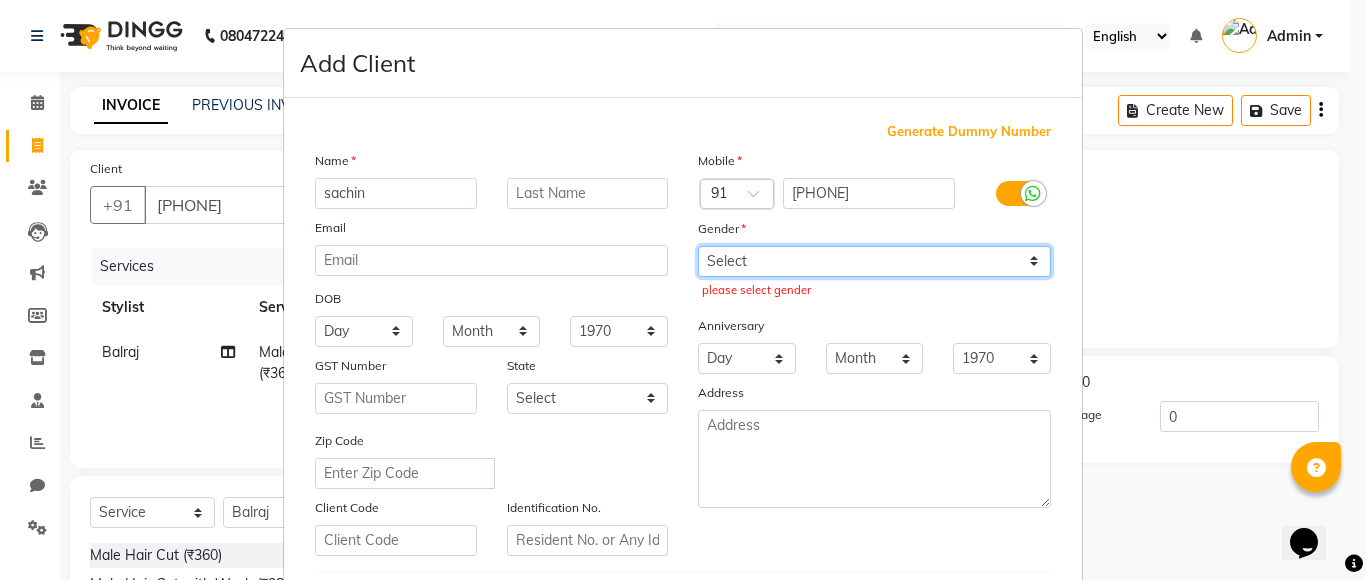click on "Select Male Female Other Prefer Not To Say" at bounding box center [874, 261] 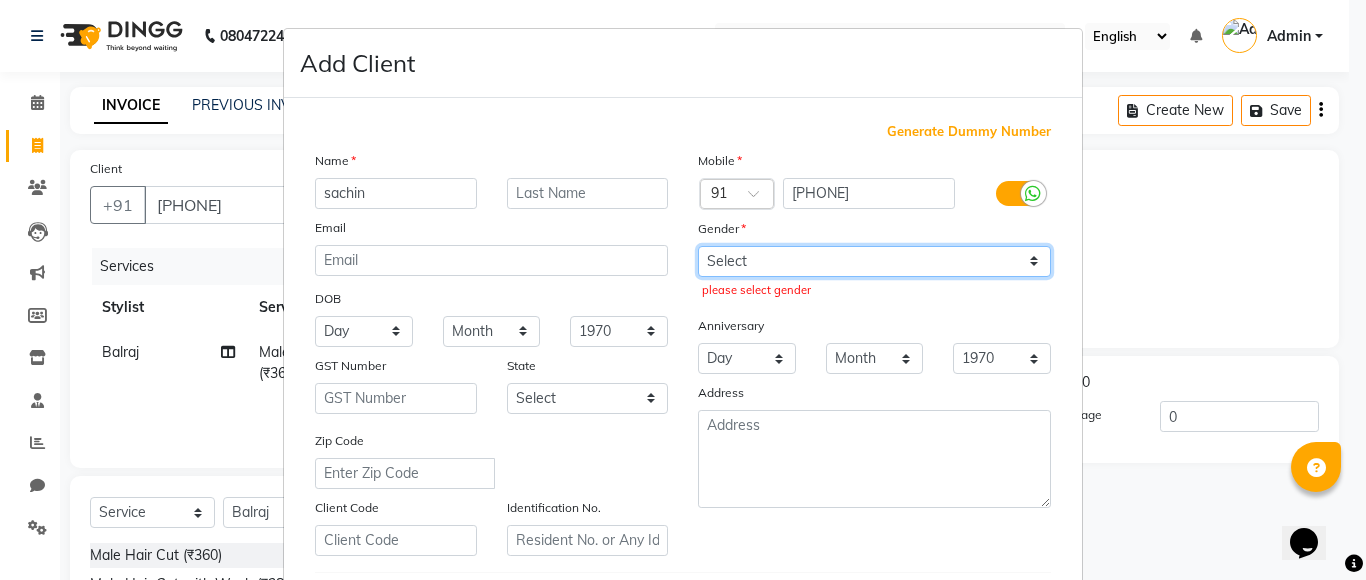 select on "male" 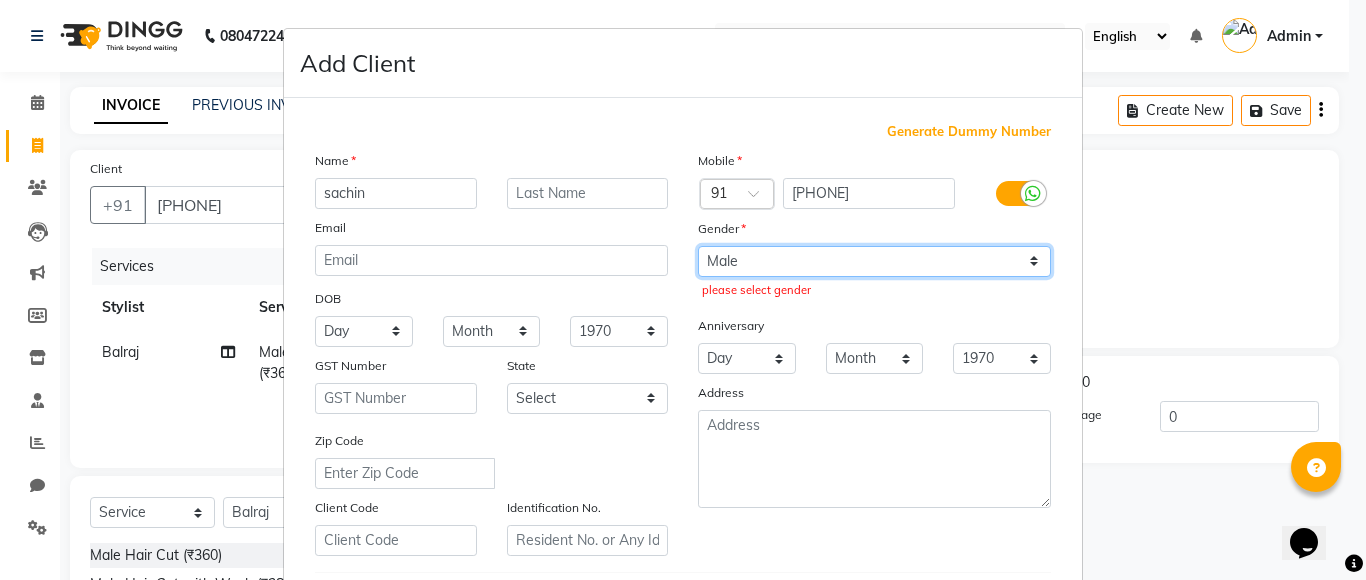 click on "Select Male Female Other Prefer Not To Say" at bounding box center (874, 261) 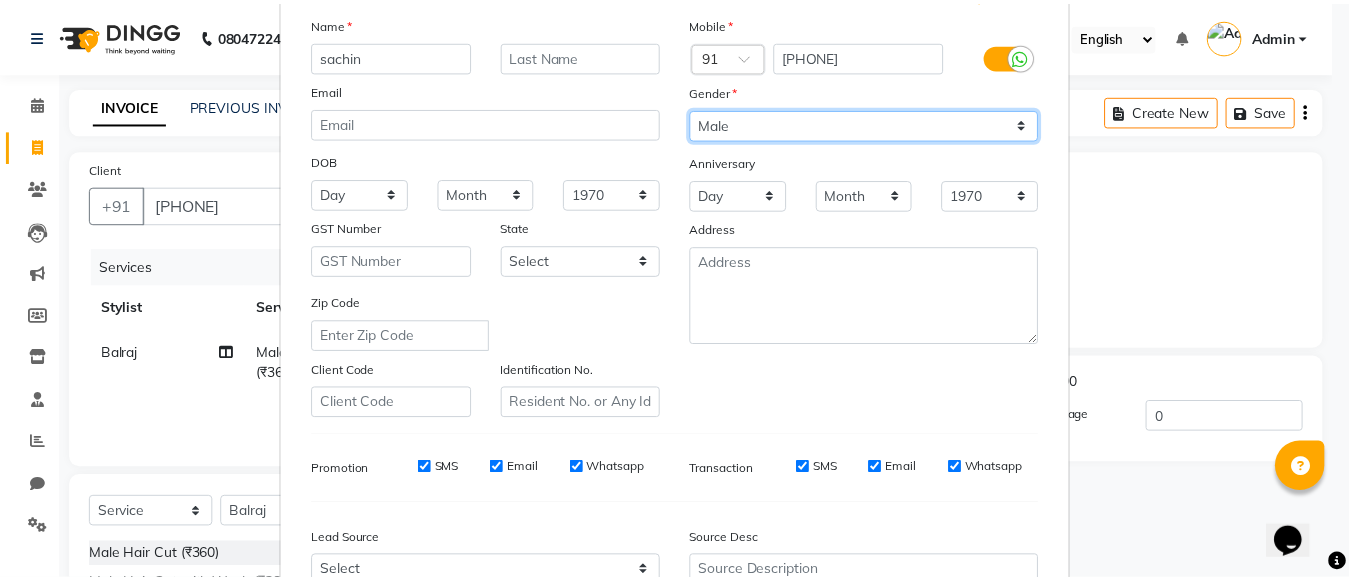 scroll, scrollTop: 343, scrollLeft: 0, axis: vertical 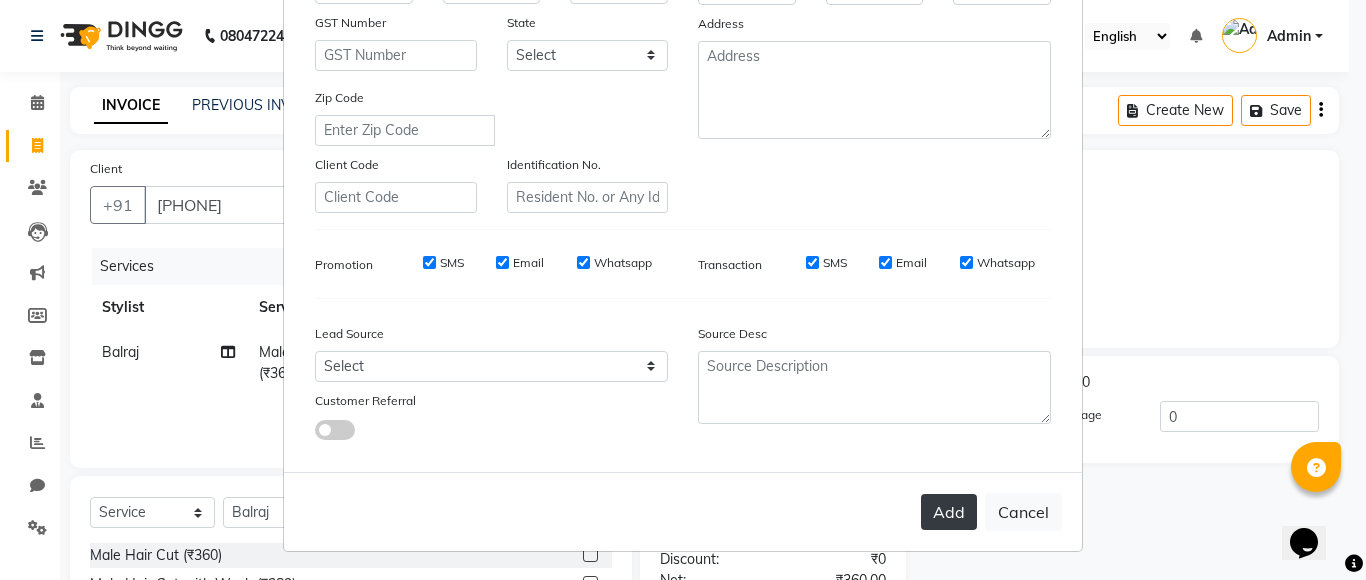 click on "Add" at bounding box center (949, 512) 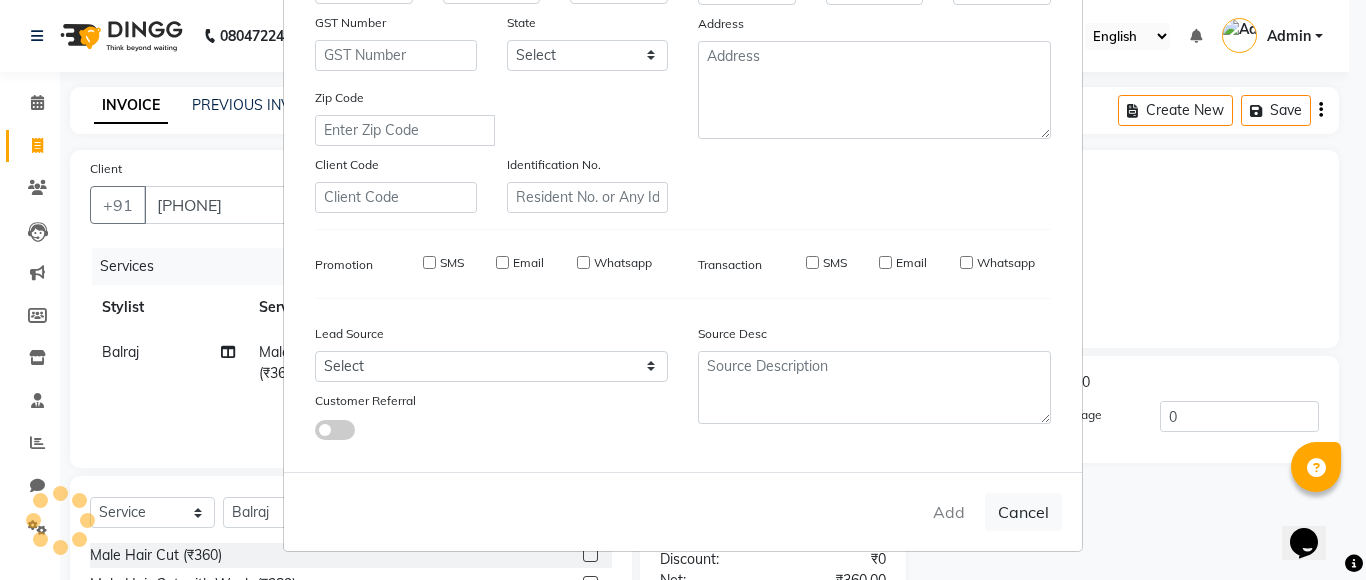 type 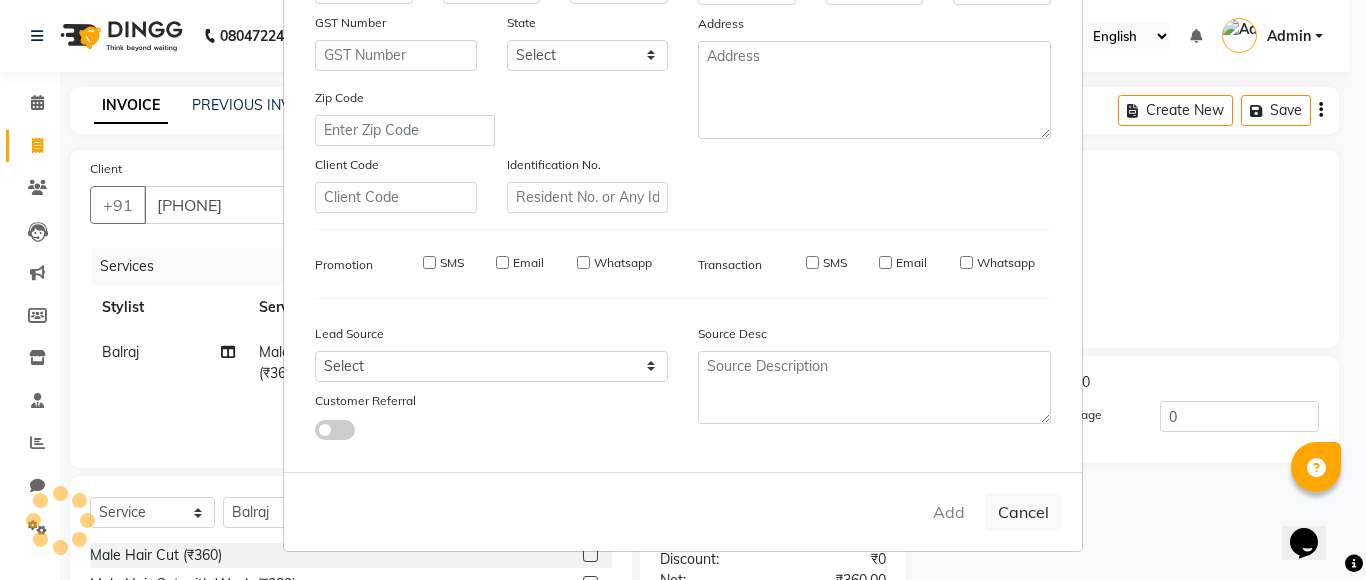 checkbox on "false" 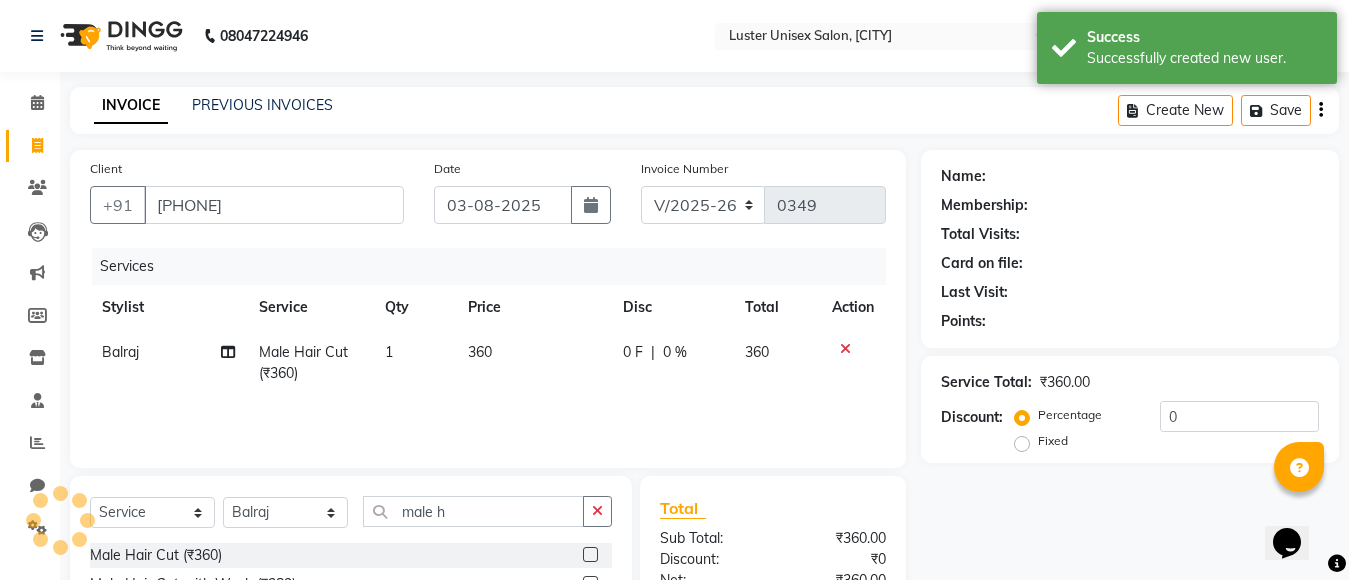 scroll, scrollTop: 178, scrollLeft: 0, axis: vertical 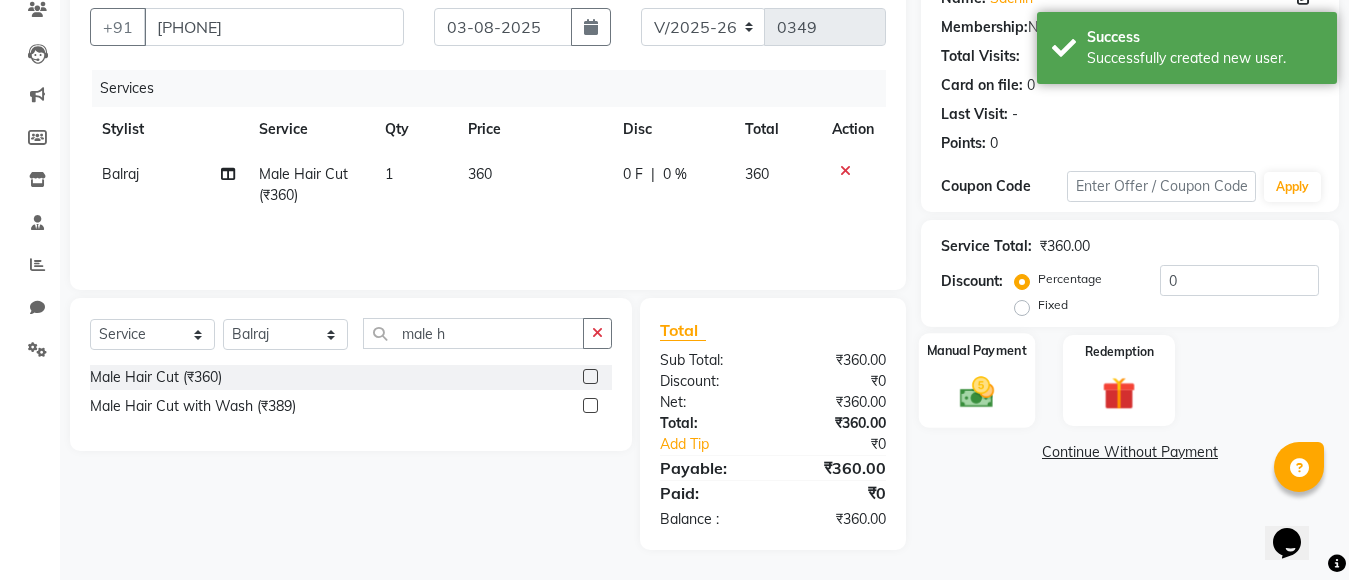 click on "Manual Payment" 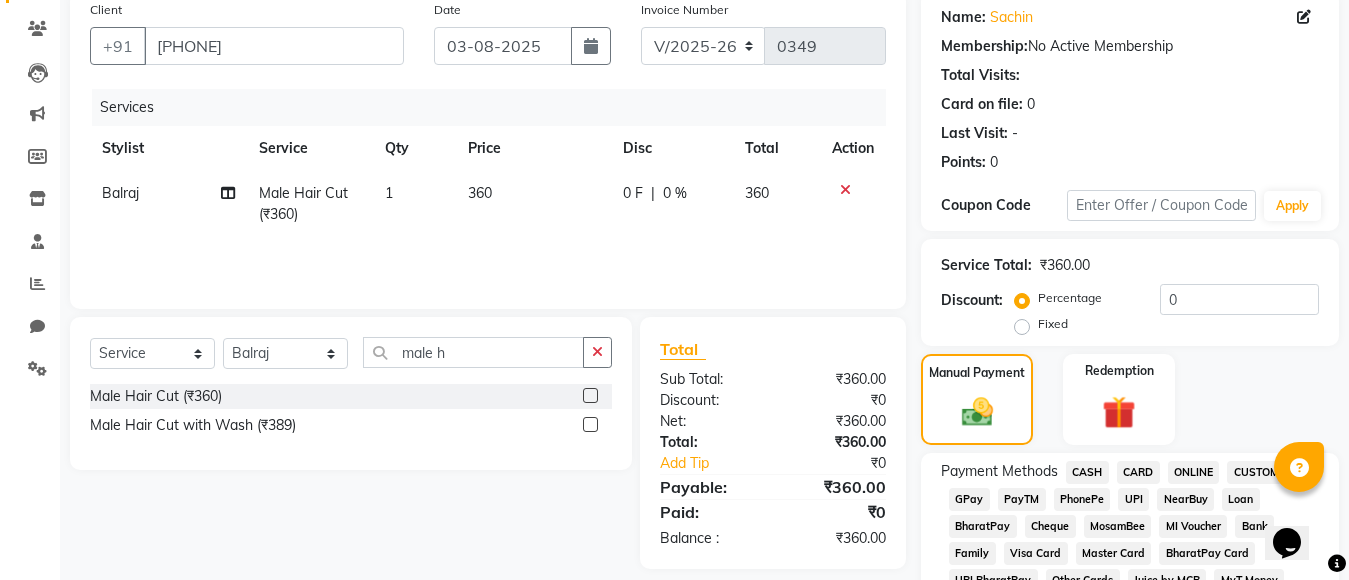 scroll, scrollTop: 200, scrollLeft: 0, axis: vertical 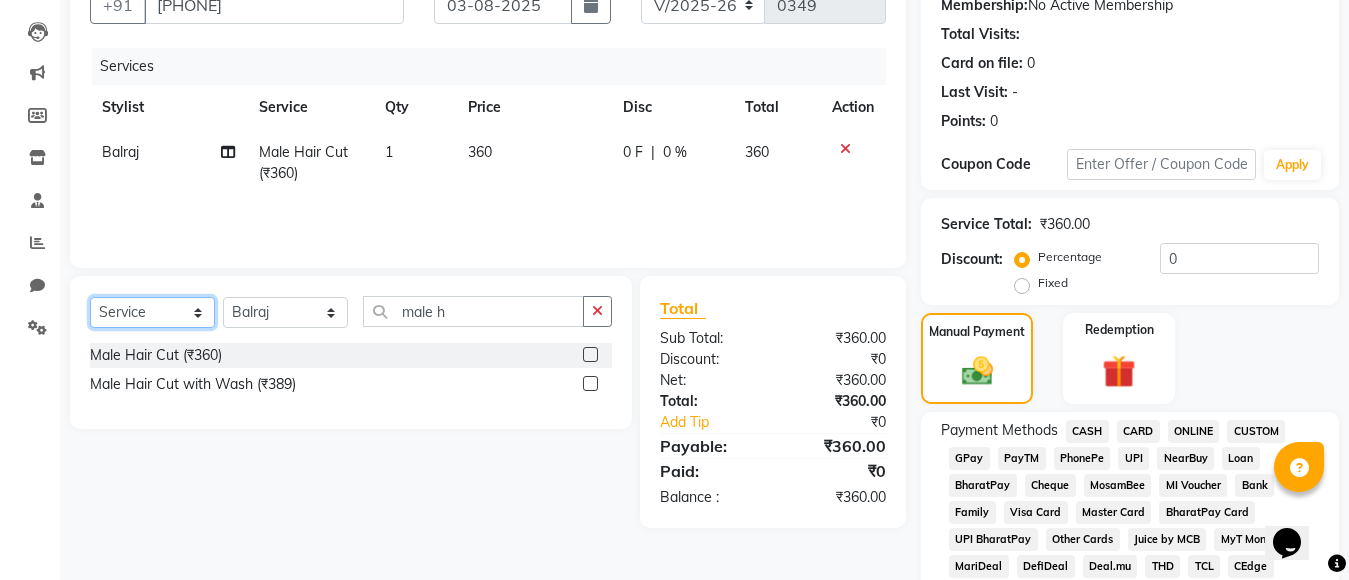 click on "Select  Service  Product  Membership  Package Voucher Prepaid Gift Card" 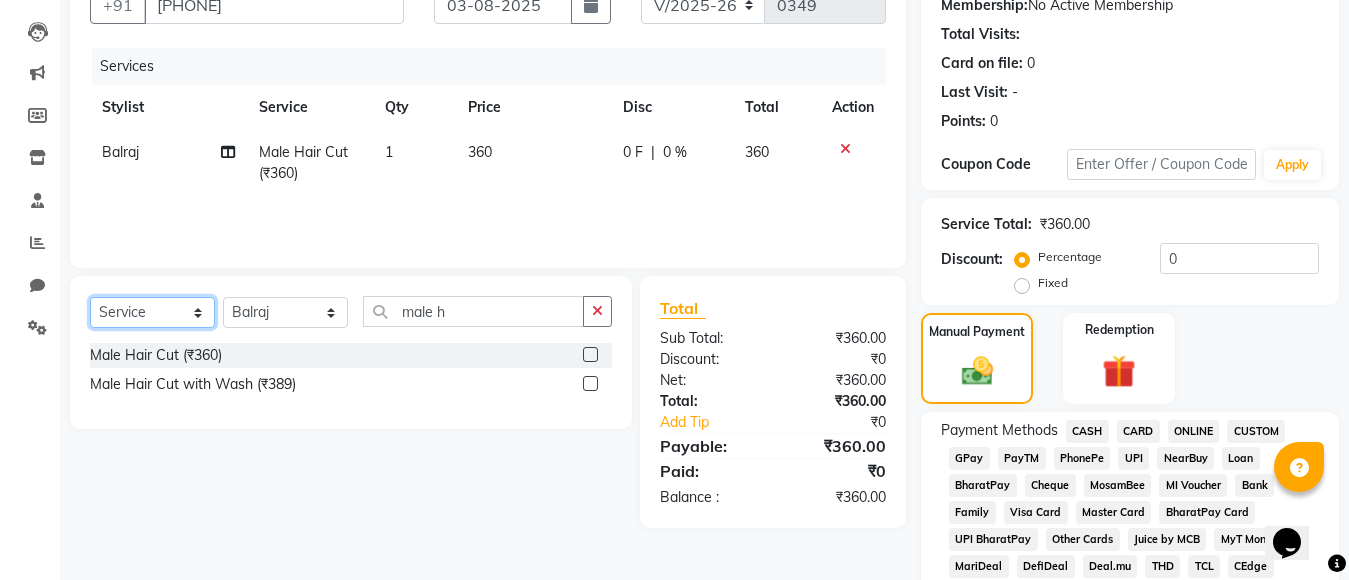 click on "Select  Service  Product  Membership  Package Voucher Prepaid Gift Card" 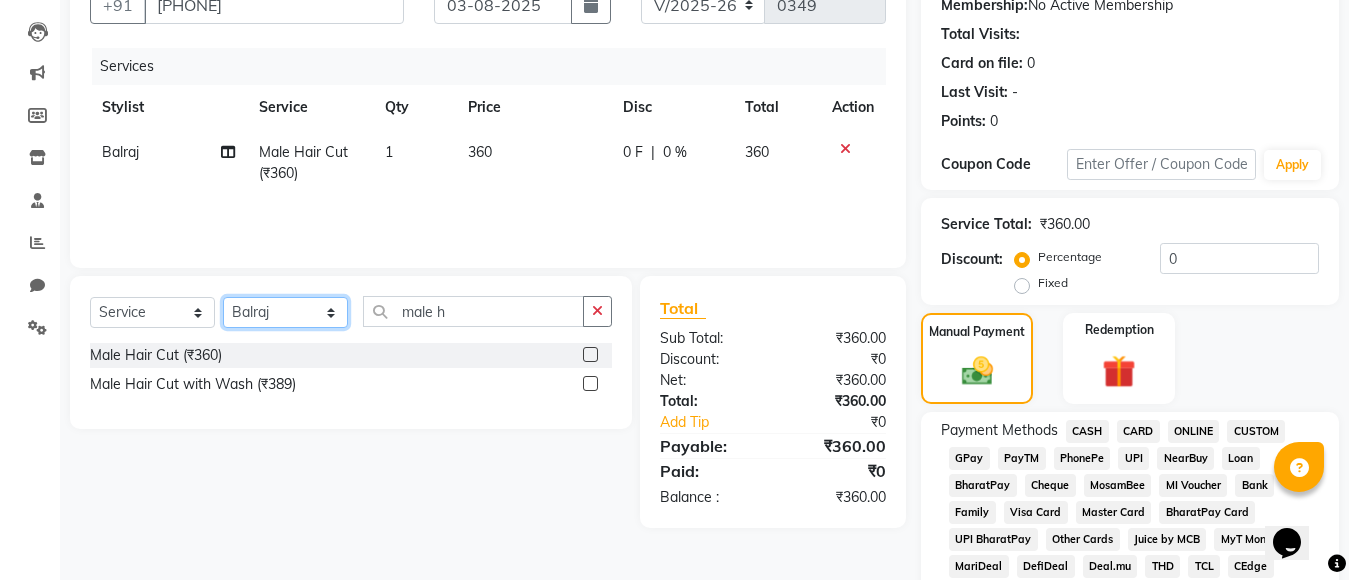 click on "Select Stylist [NAME] [NAME] [NAME] [NAME] [NAME]" 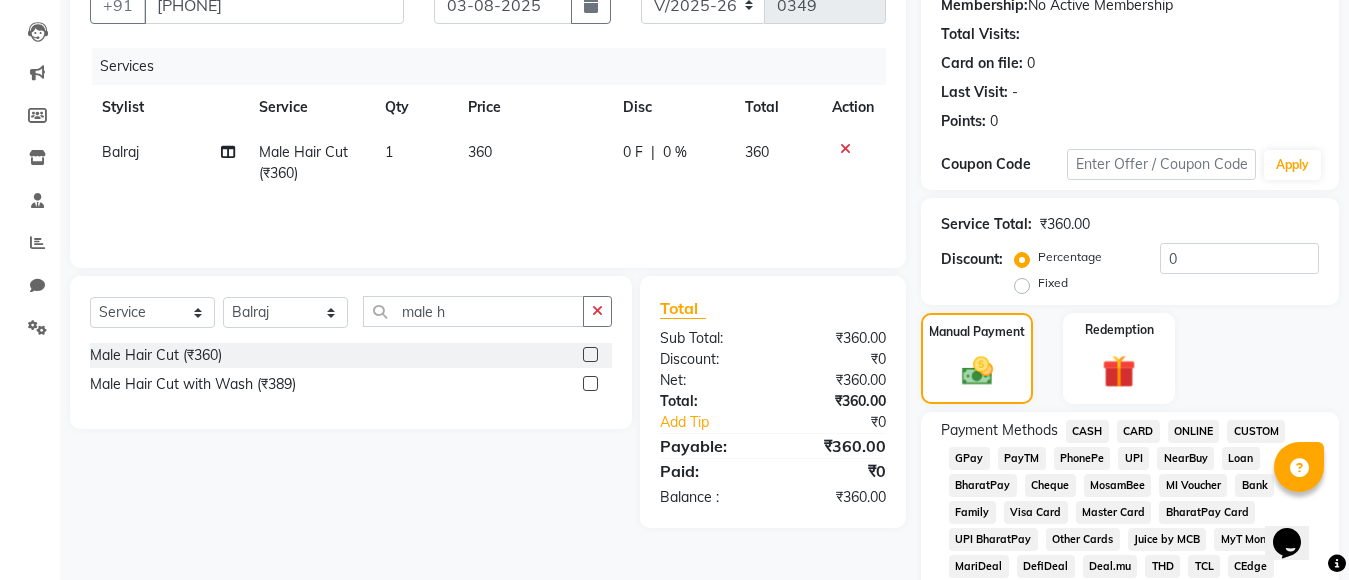 click on "Select  Service  Product  Membership  Package Voucher Prepaid Gift Card  Select Stylist [NAME] [NAME] [NAME] [NAME] [NAME] male h Male Hair Cut (₹360)  Male Hair Cut with Wash (₹389)" 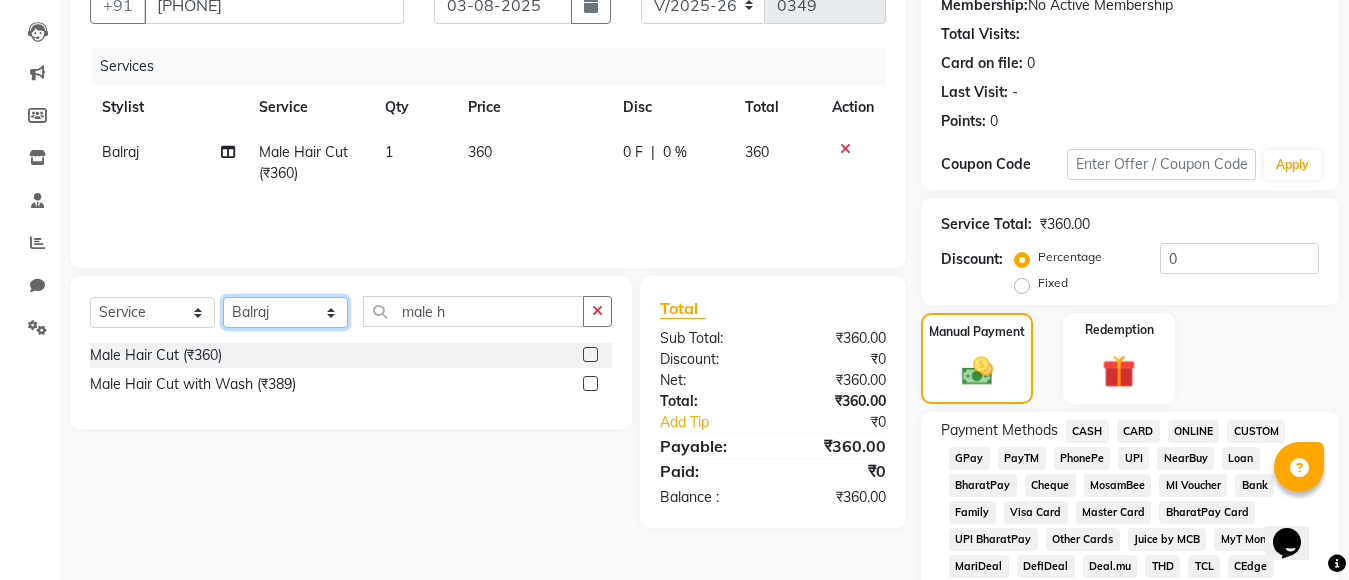 click on "Select Stylist [NAME] [NAME] [NAME] [NAME] [NAME]" 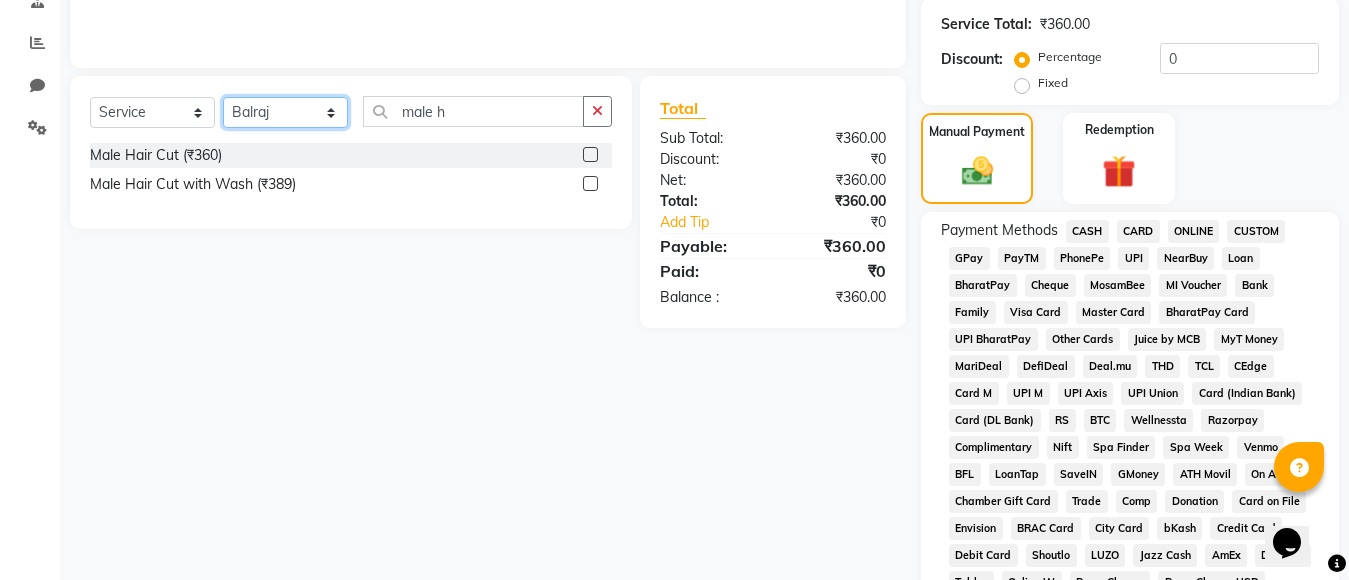 scroll, scrollTop: 200, scrollLeft: 0, axis: vertical 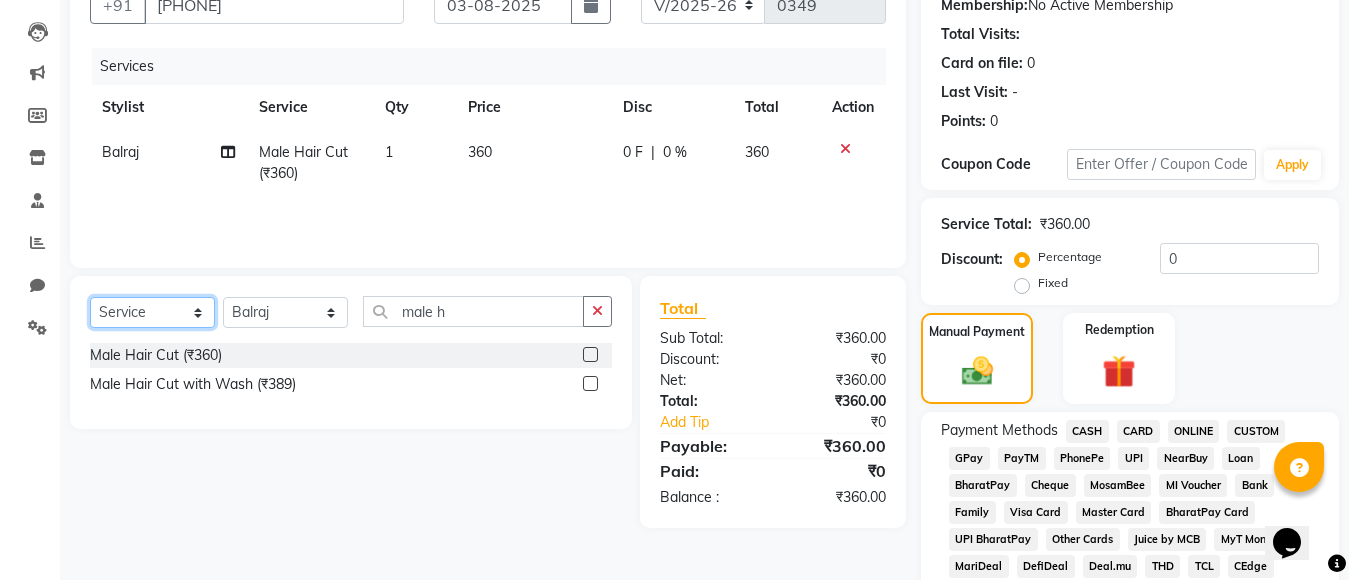 click on "Select  Service  Product  Membership  Package Voucher Prepaid Gift Card" 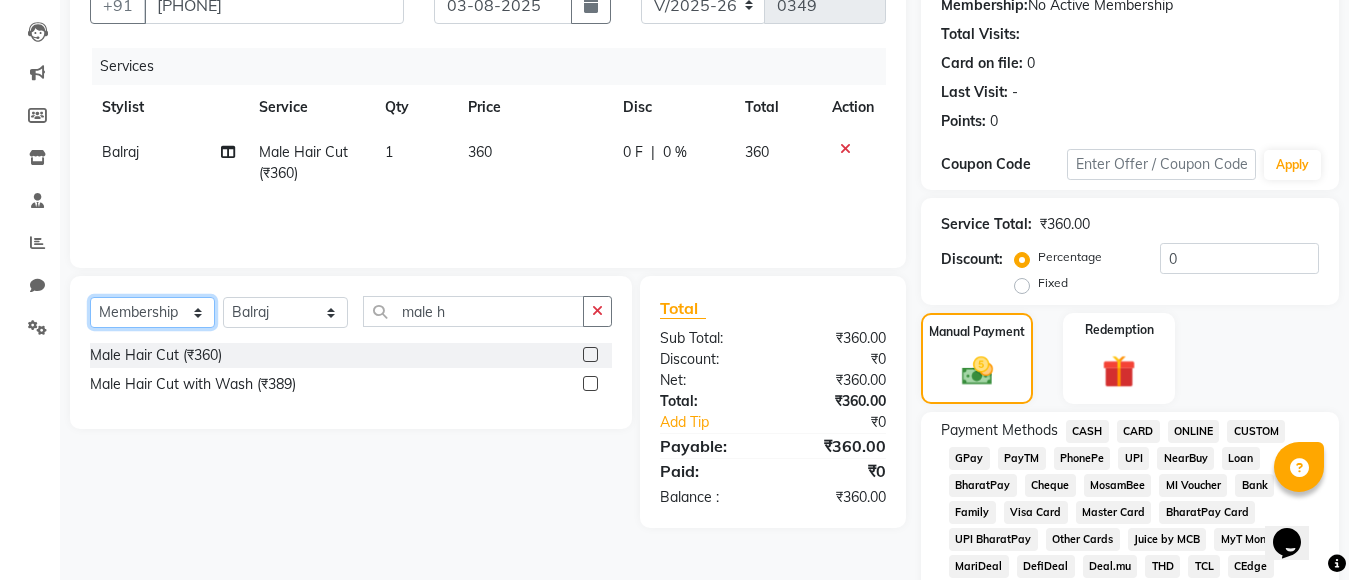 click on "Select  Service  Product  Membership  Package Voucher Prepaid Gift Card" 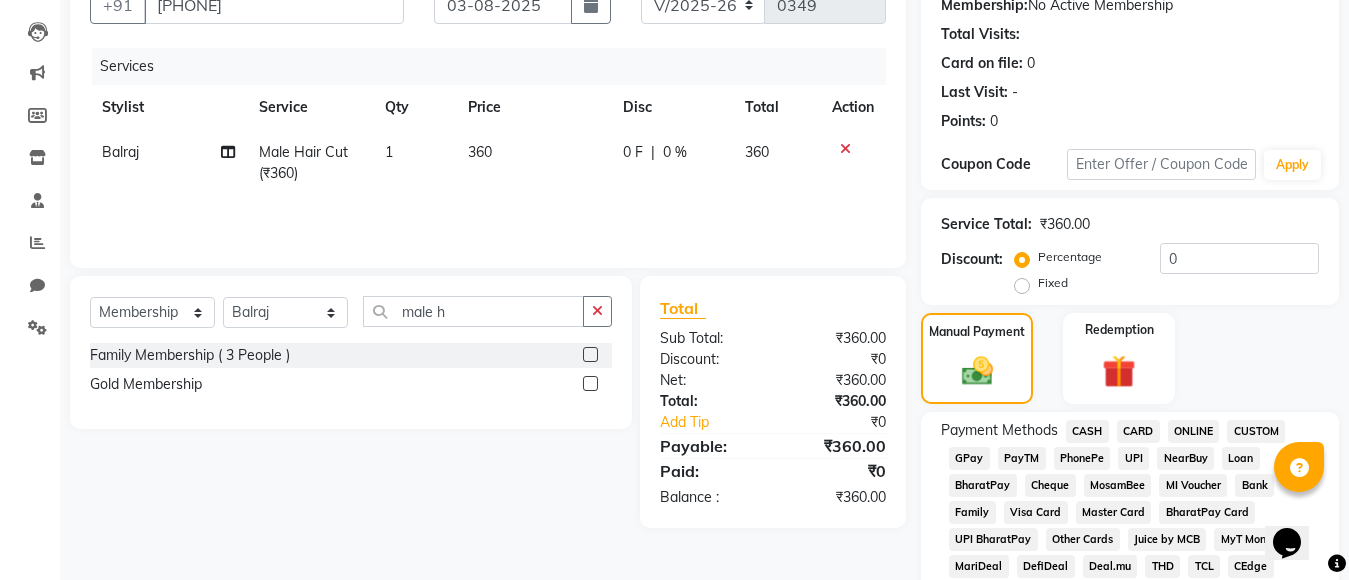 click on "Gold Membership" 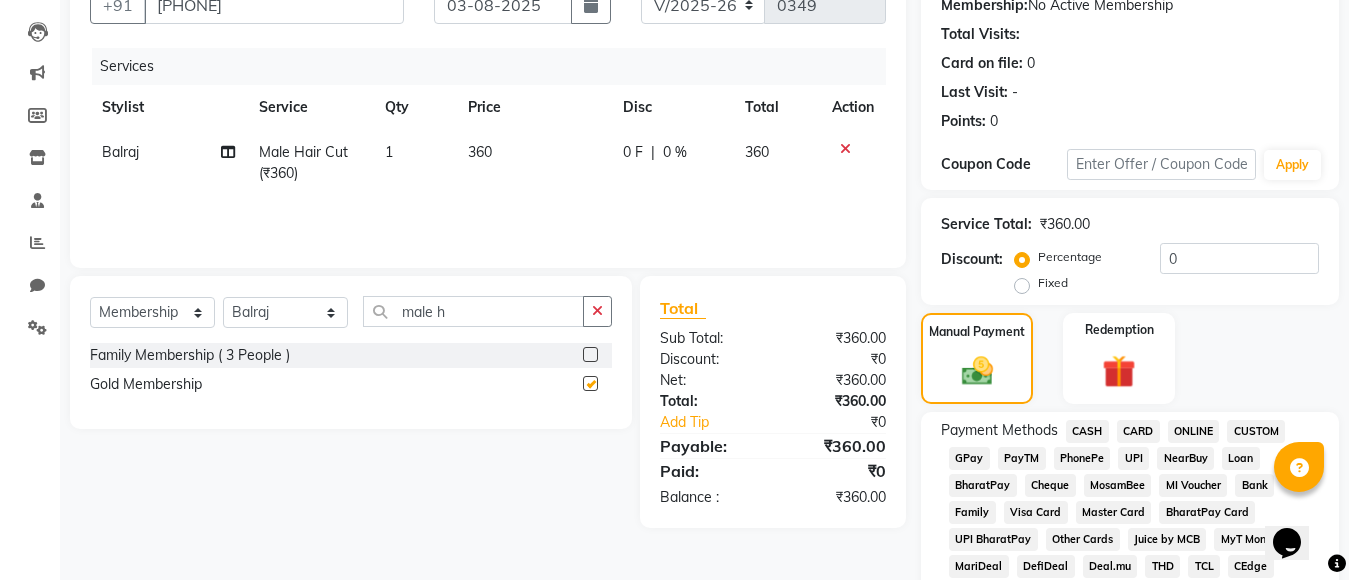 select on "select" 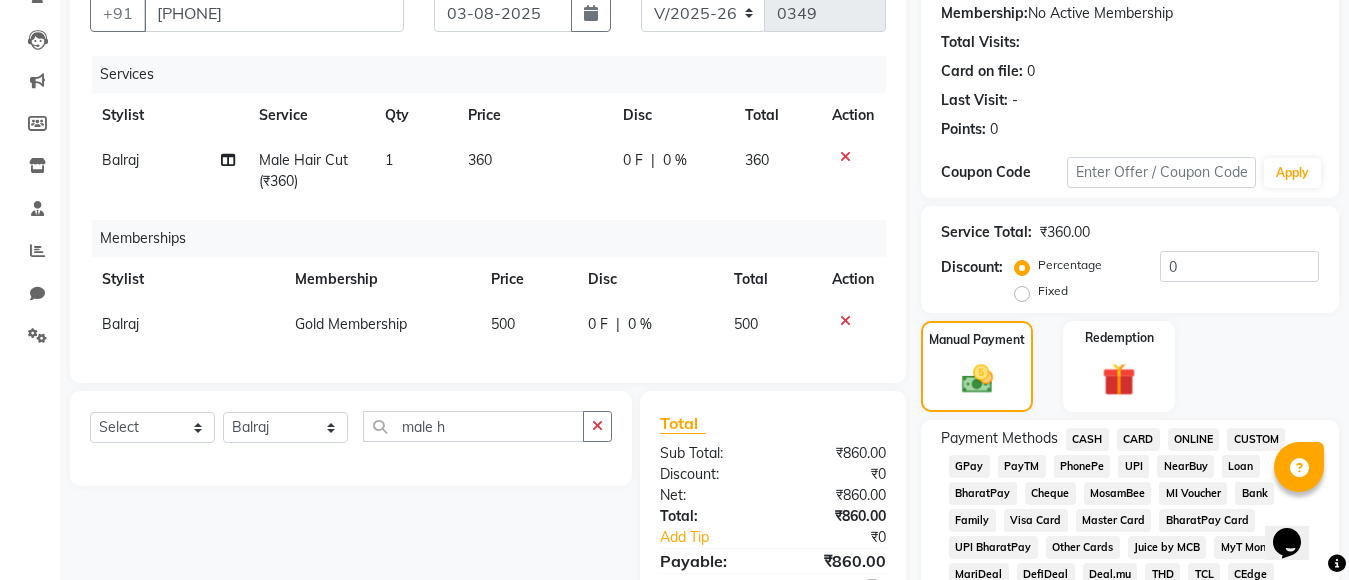 scroll, scrollTop: 100, scrollLeft: 0, axis: vertical 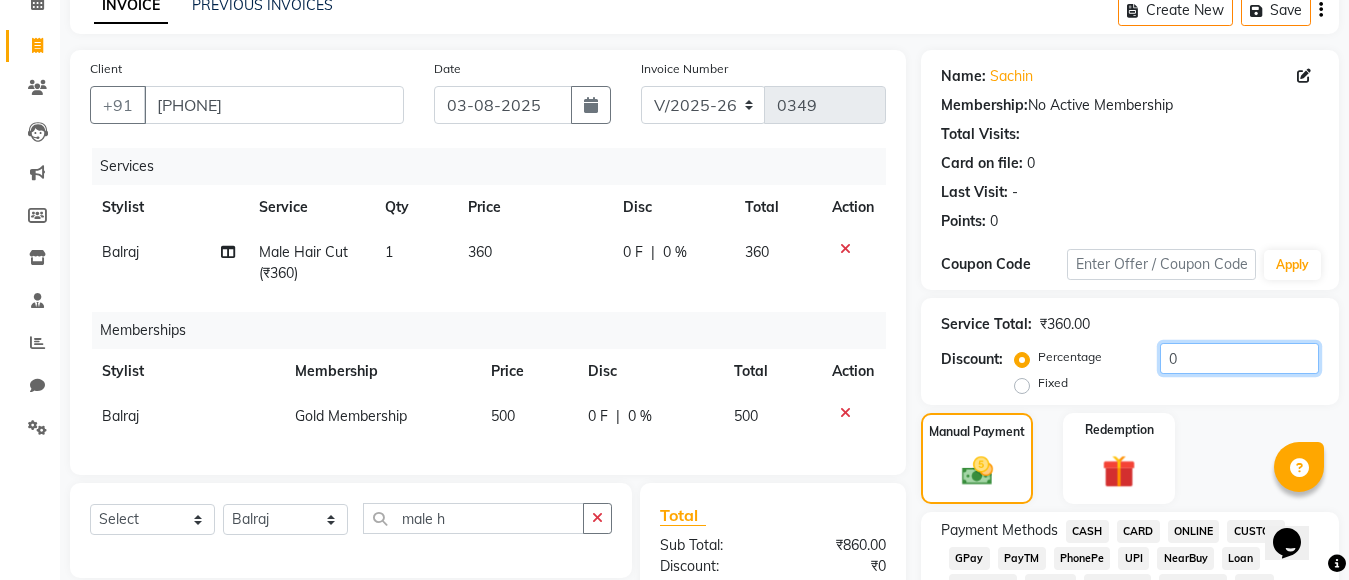 click on "0" 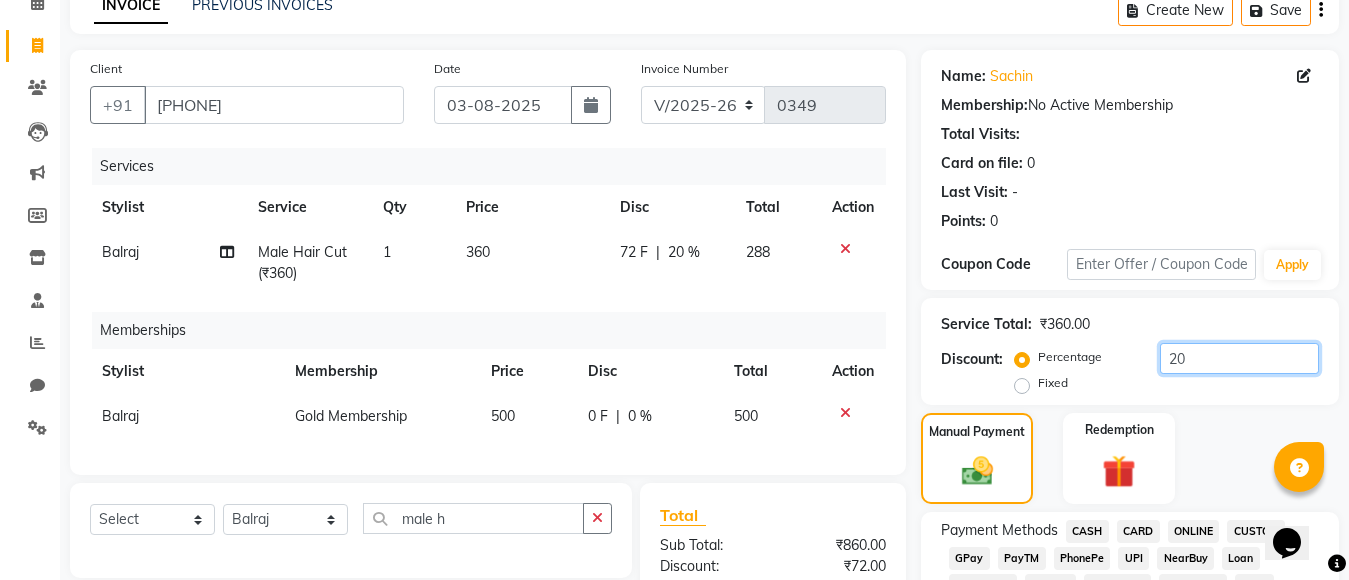 scroll, scrollTop: 600, scrollLeft: 0, axis: vertical 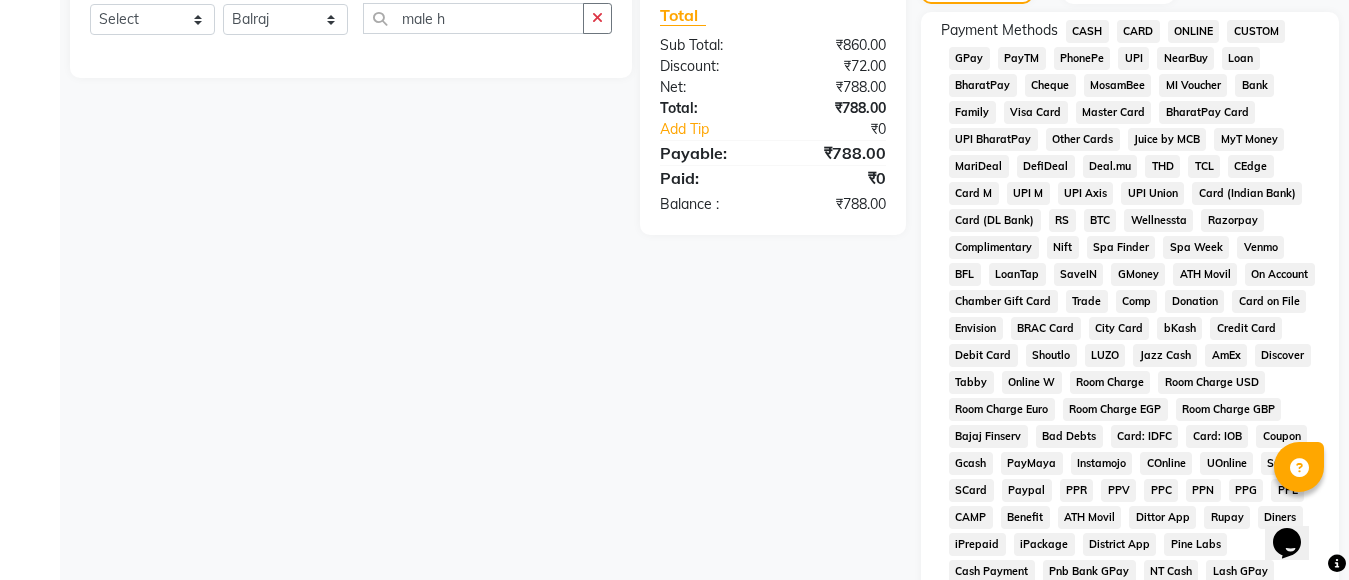 type on "20" 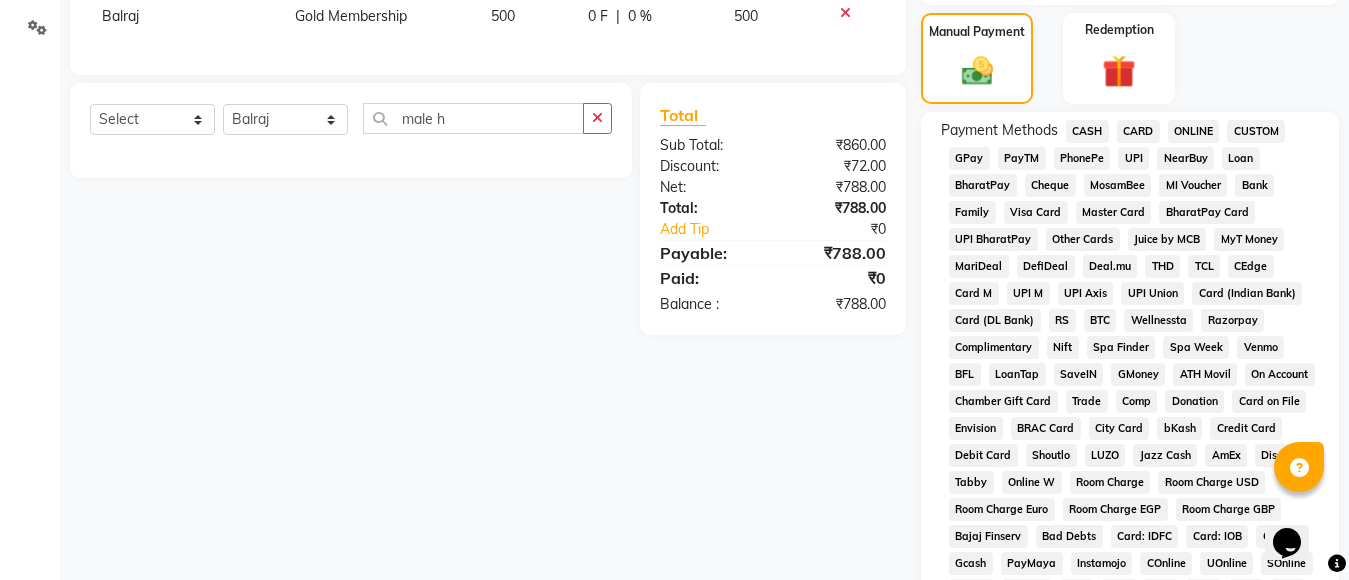 scroll, scrollTop: 0, scrollLeft: 0, axis: both 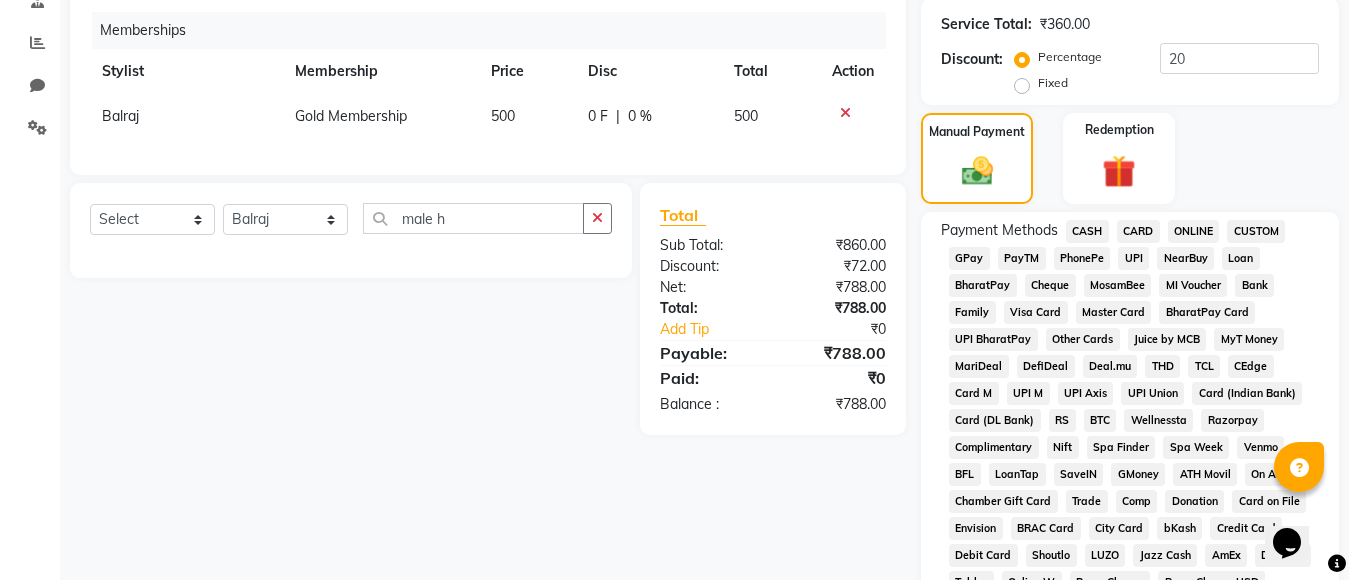 click on "CASH" 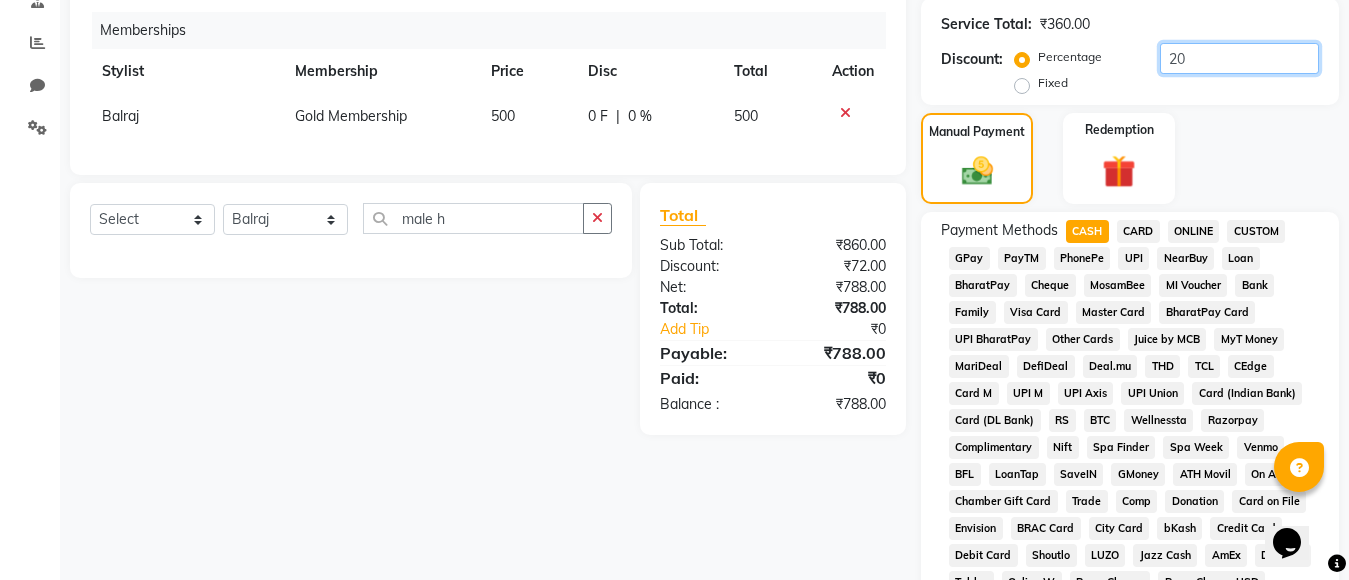 click on "20" 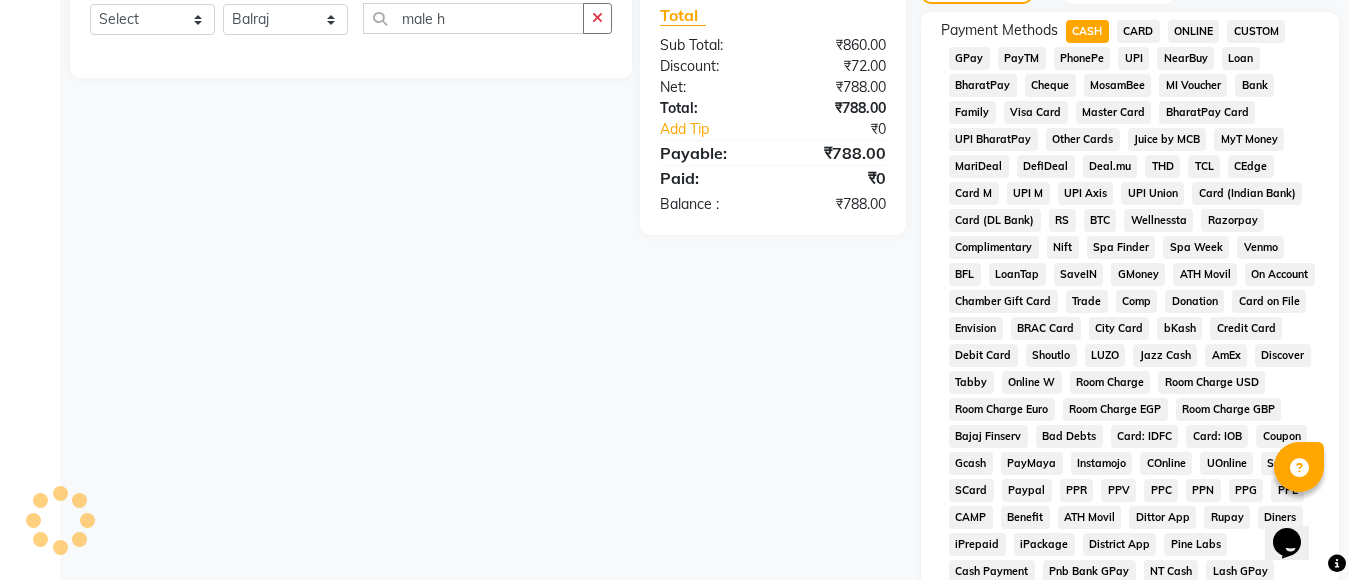 scroll, scrollTop: 949, scrollLeft: 0, axis: vertical 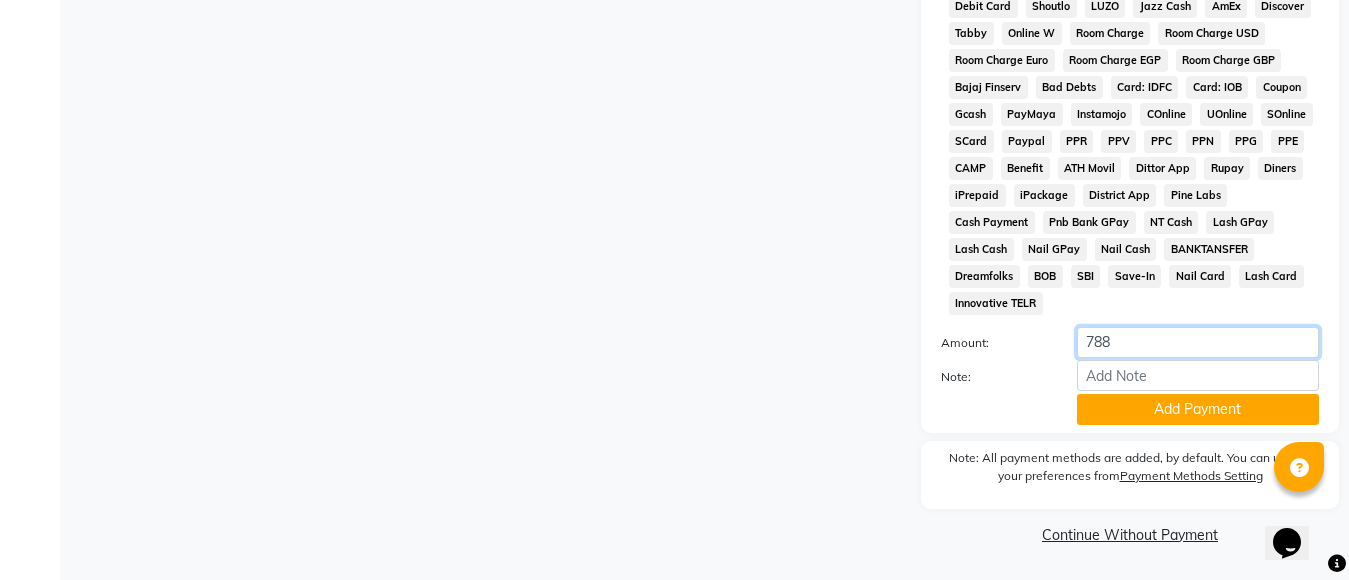click on "788" 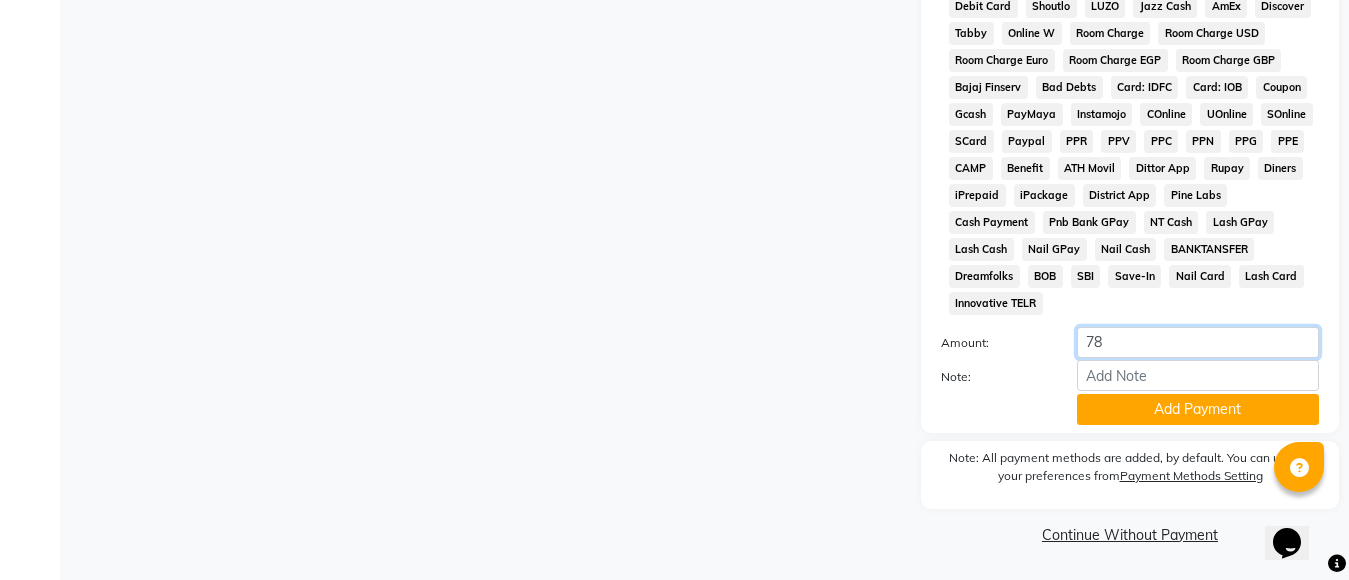 type on "7" 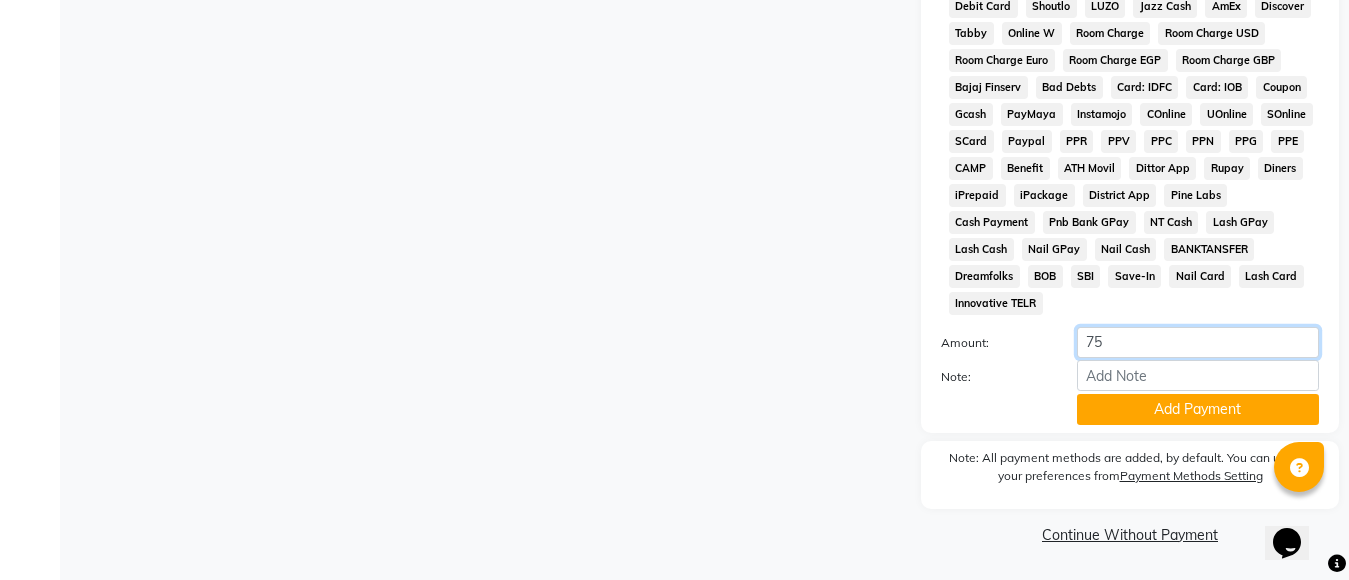 type on "750" 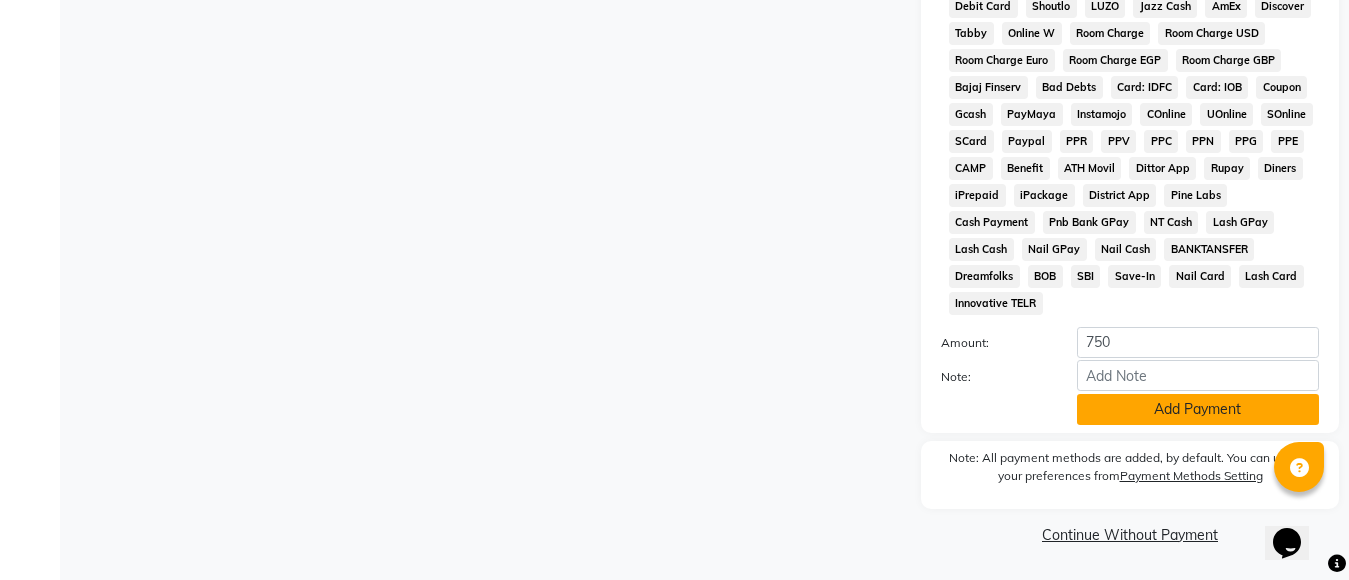 click on "Add Payment" 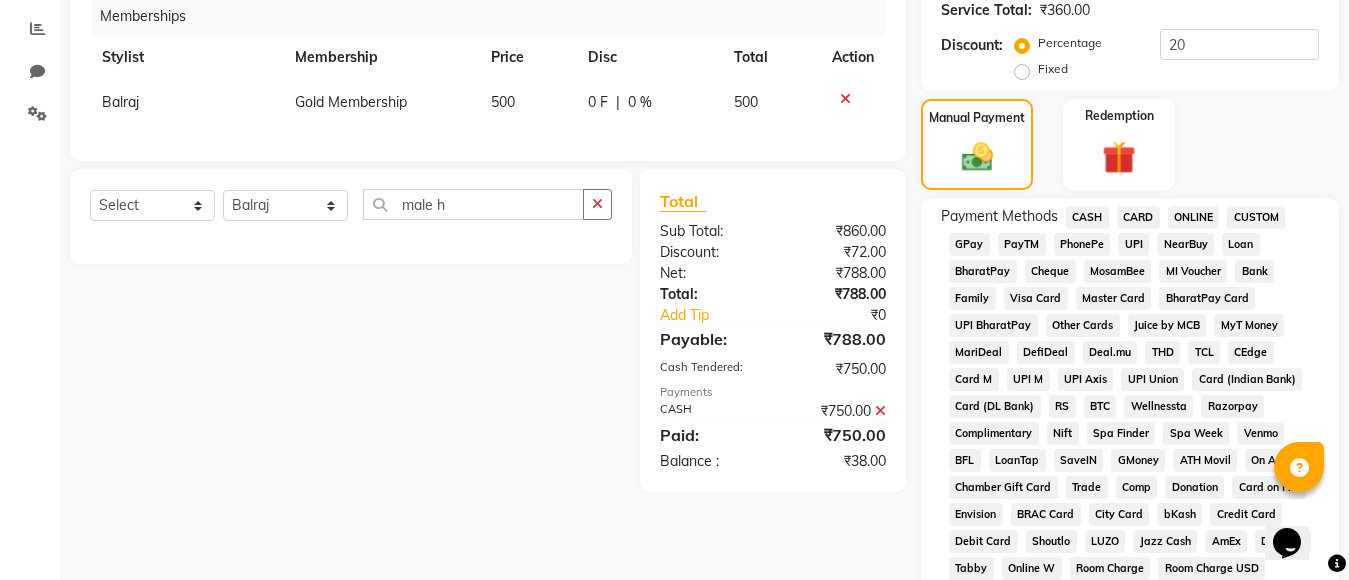 scroll, scrollTop: 349, scrollLeft: 0, axis: vertical 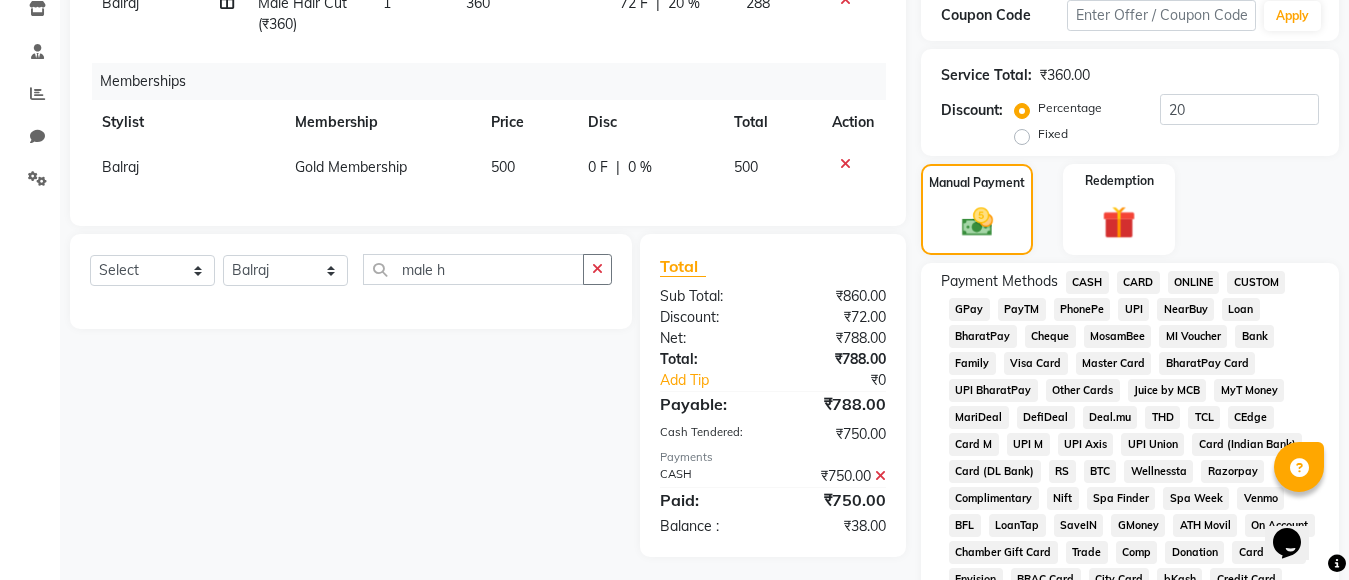 click on "GPay" 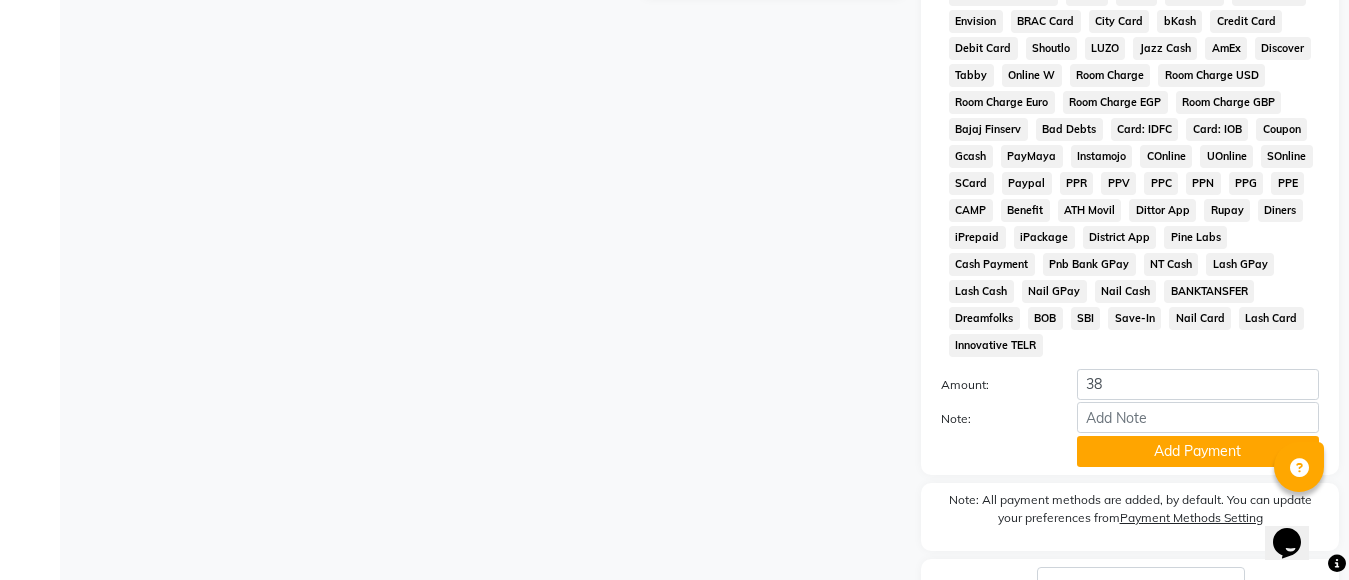 scroll, scrollTop: 1062, scrollLeft: 0, axis: vertical 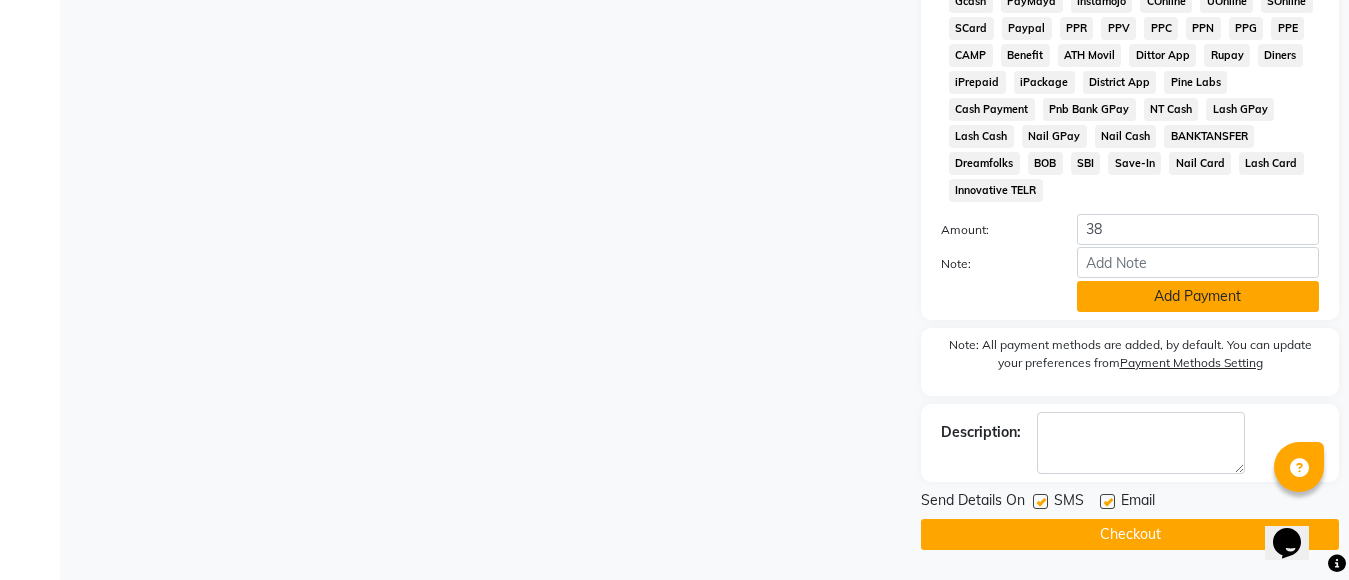 click on "Add Payment" 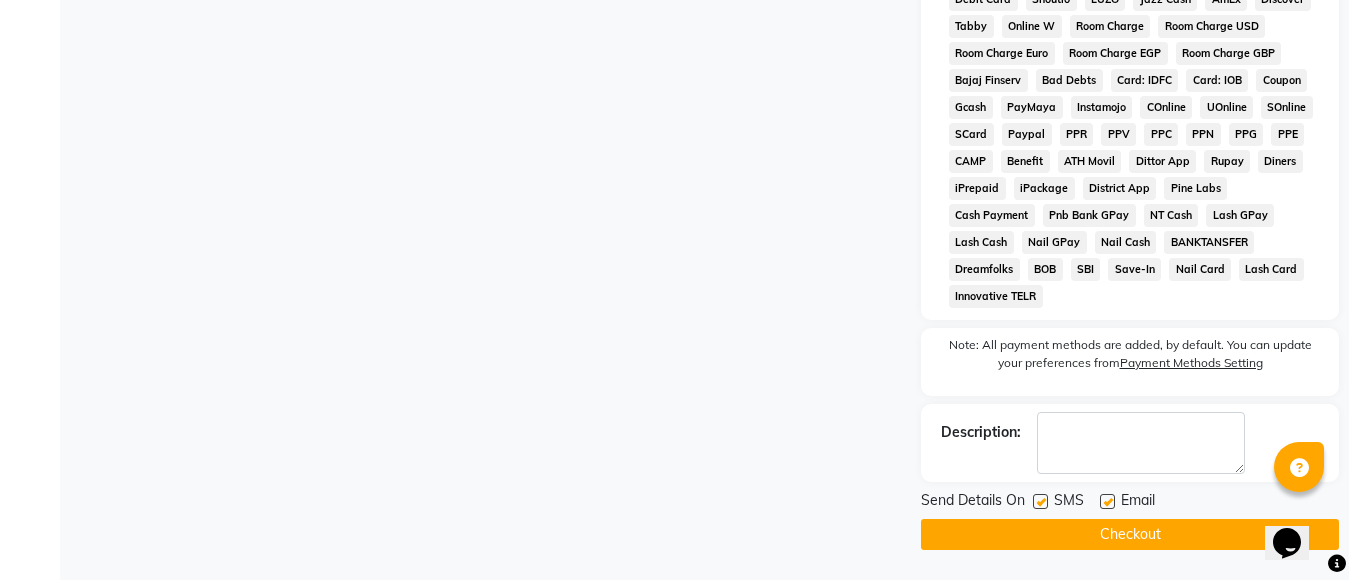 click on "Checkout" 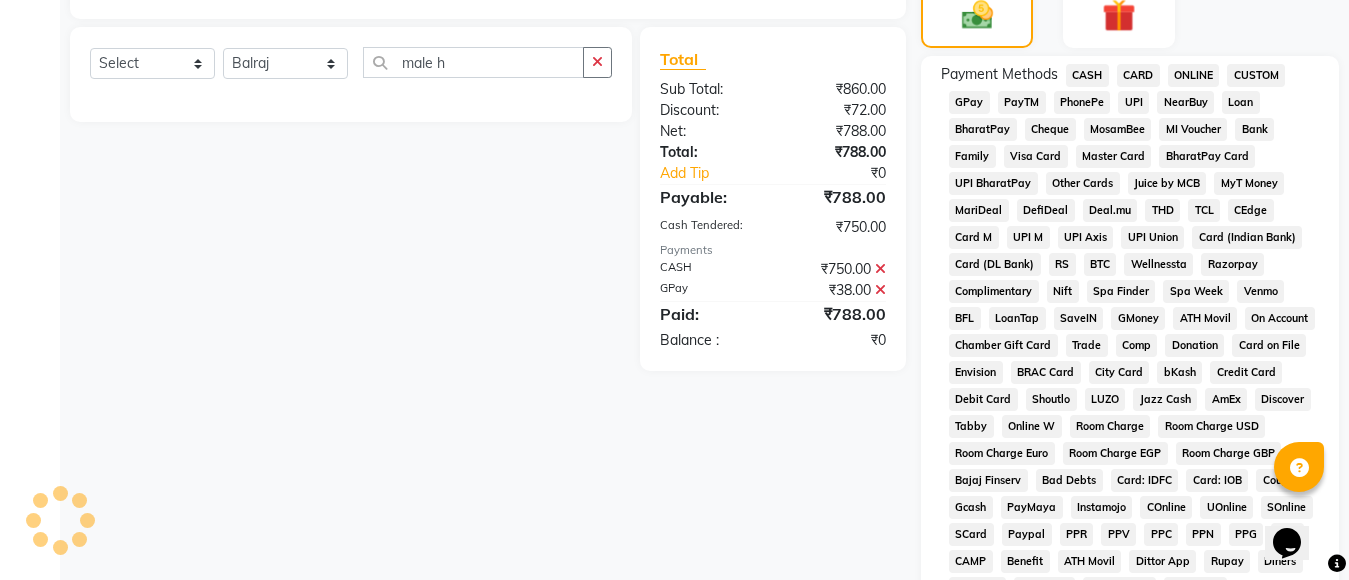 scroll, scrollTop: 956, scrollLeft: 0, axis: vertical 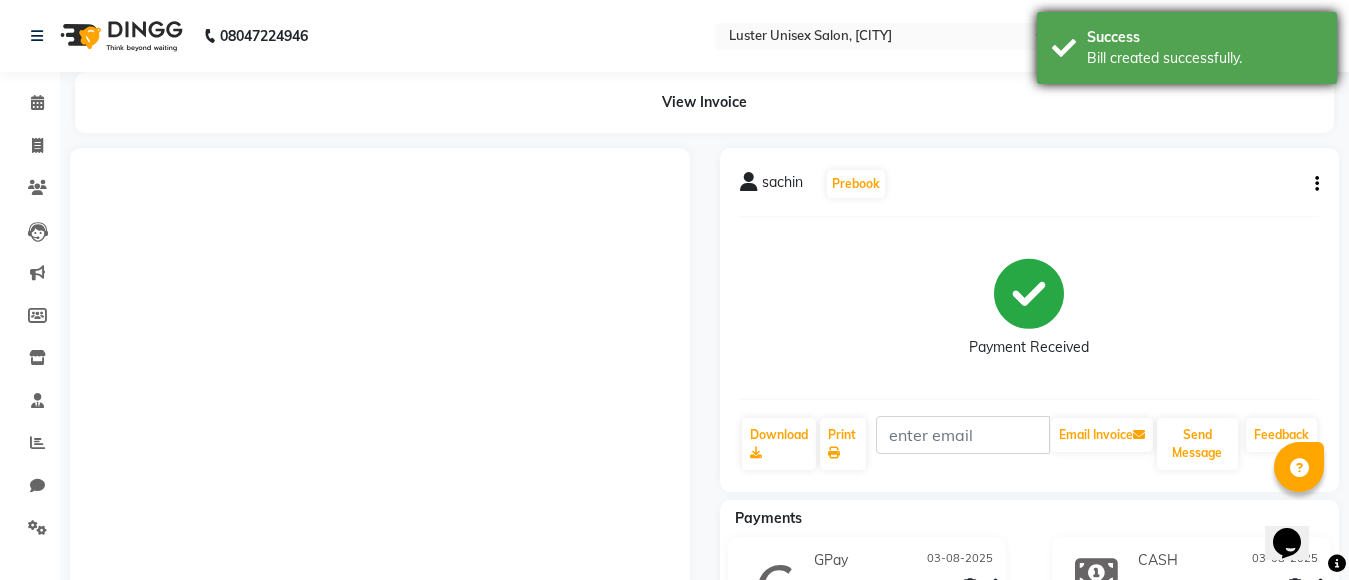 click on "Success" at bounding box center (1204, 37) 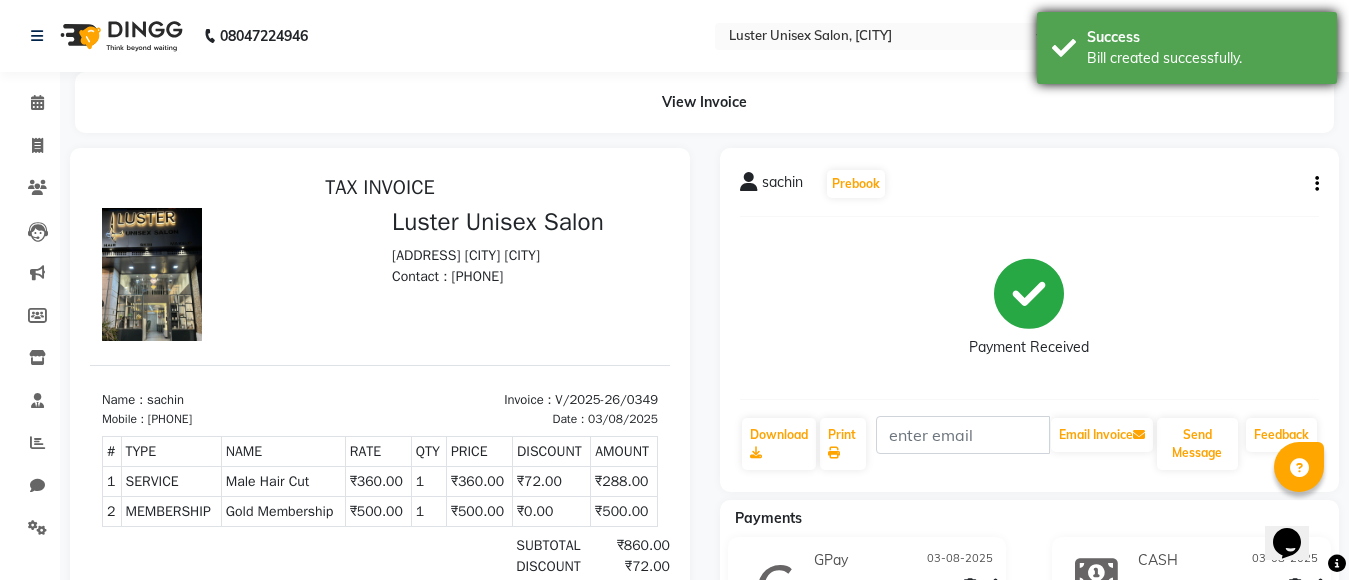 scroll, scrollTop: 0, scrollLeft: 0, axis: both 